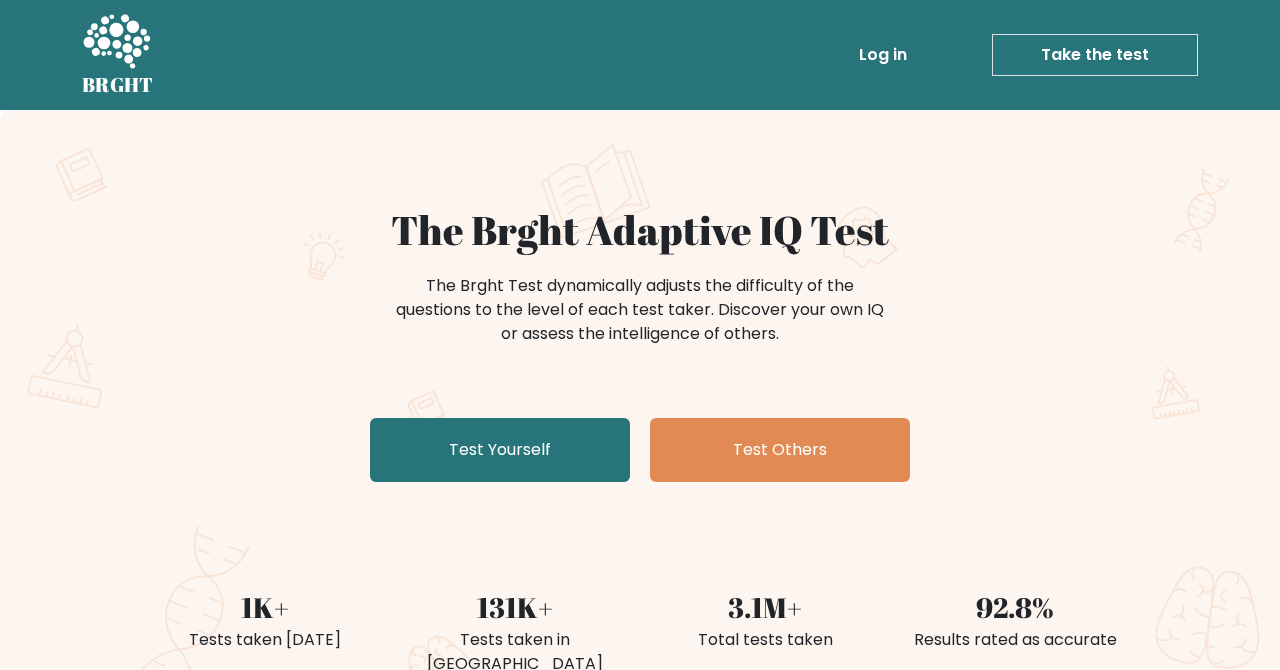 scroll, scrollTop: 0, scrollLeft: 0, axis: both 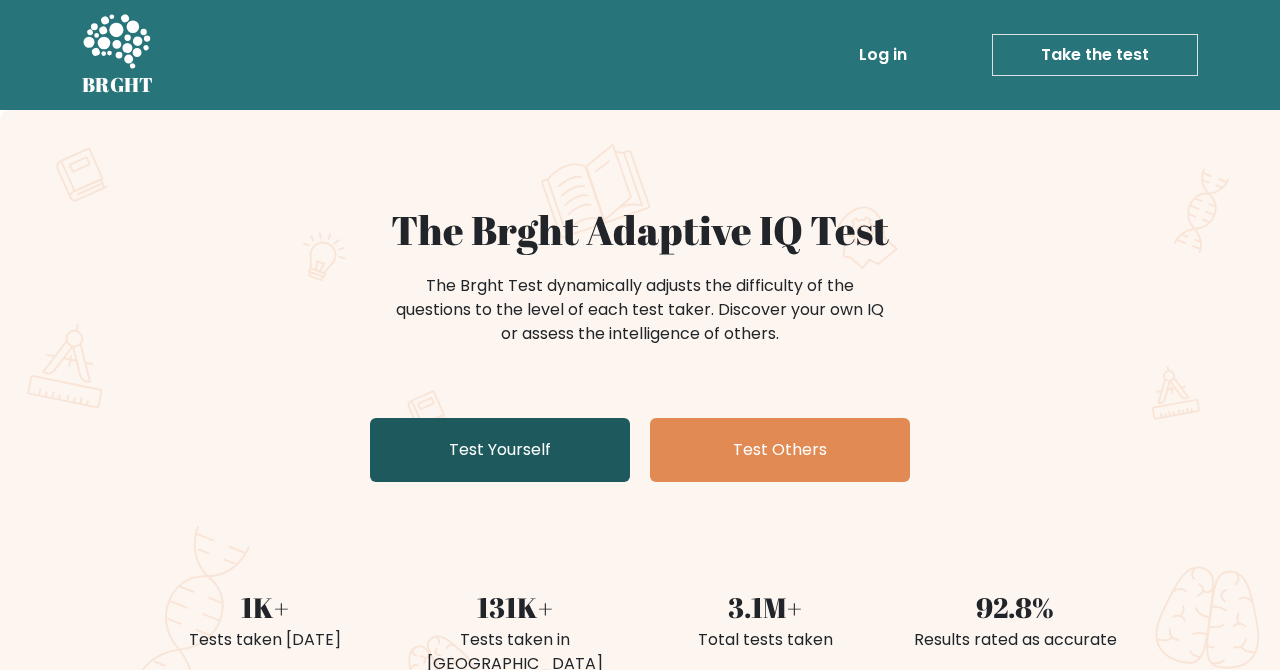 click on "Test Yourself" at bounding box center [500, 450] 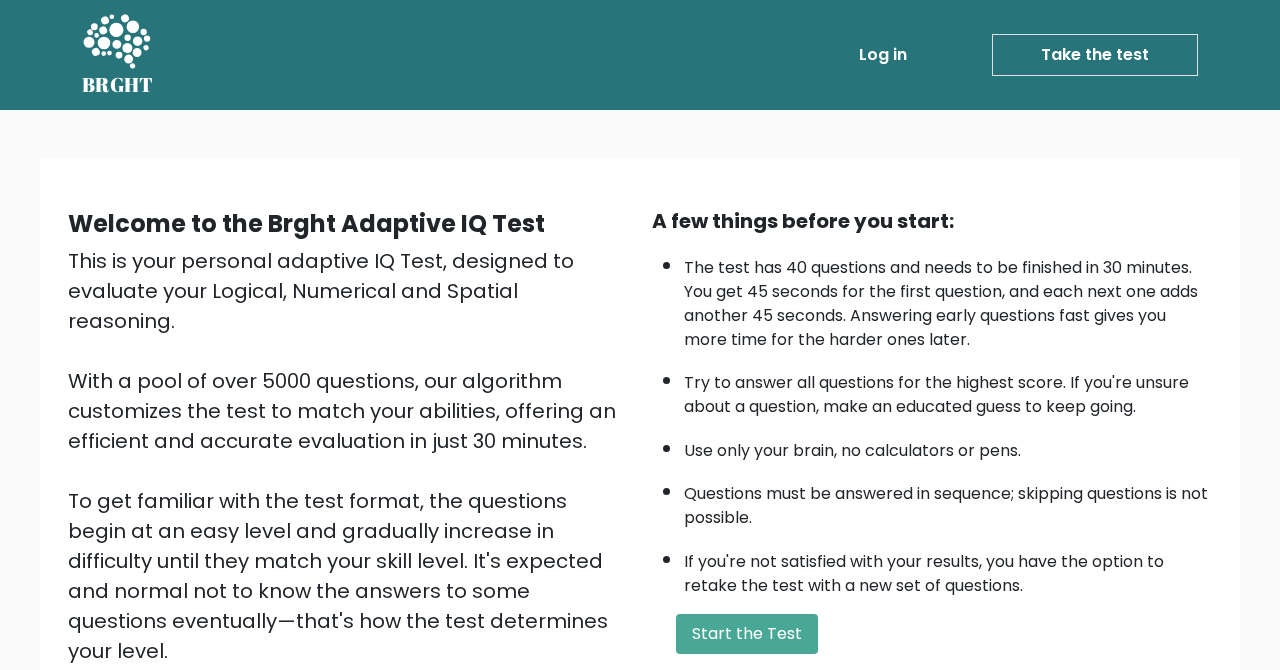 scroll, scrollTop: 0, scrollLeft: 0, axis: both 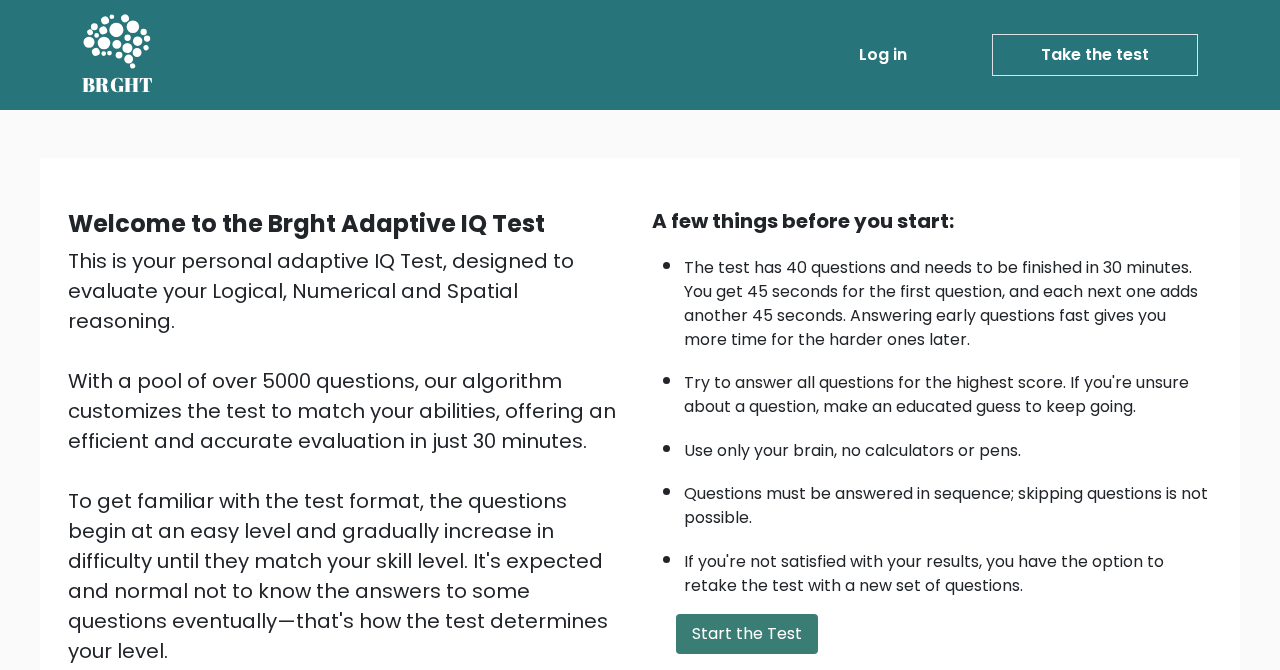 click on "Start the Test" at bounding box center [747, 634] 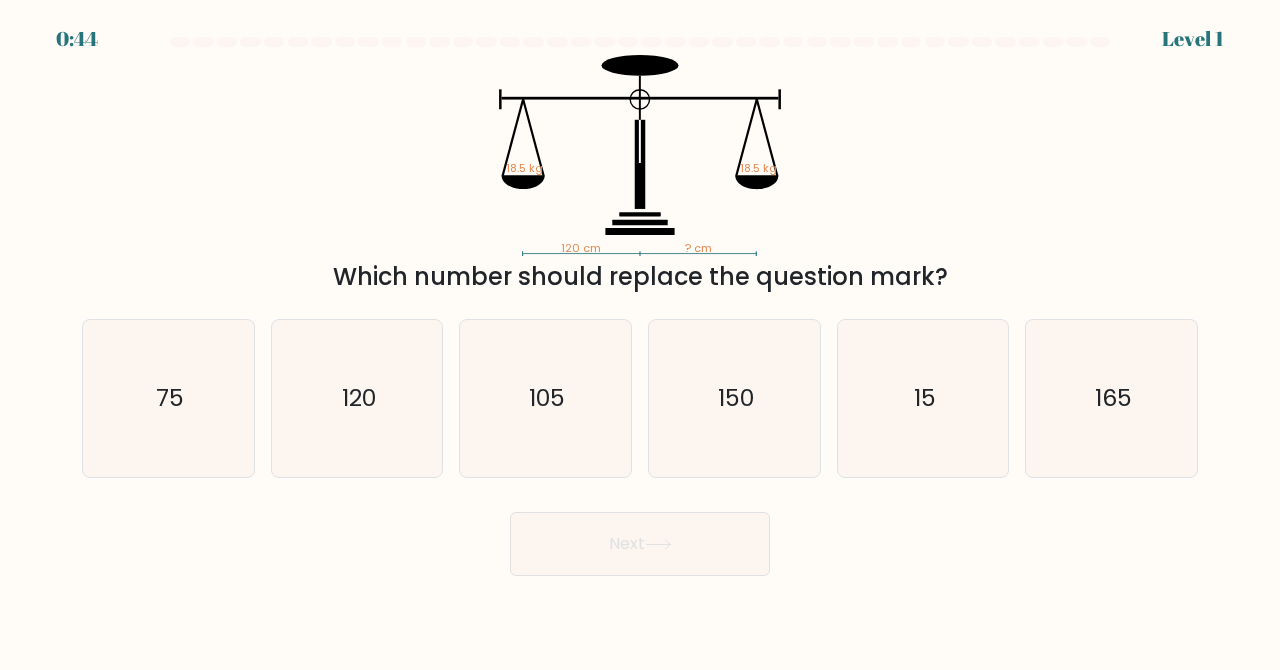 scroll, scrollTop: 0, scrollLeft: 0, axis: both 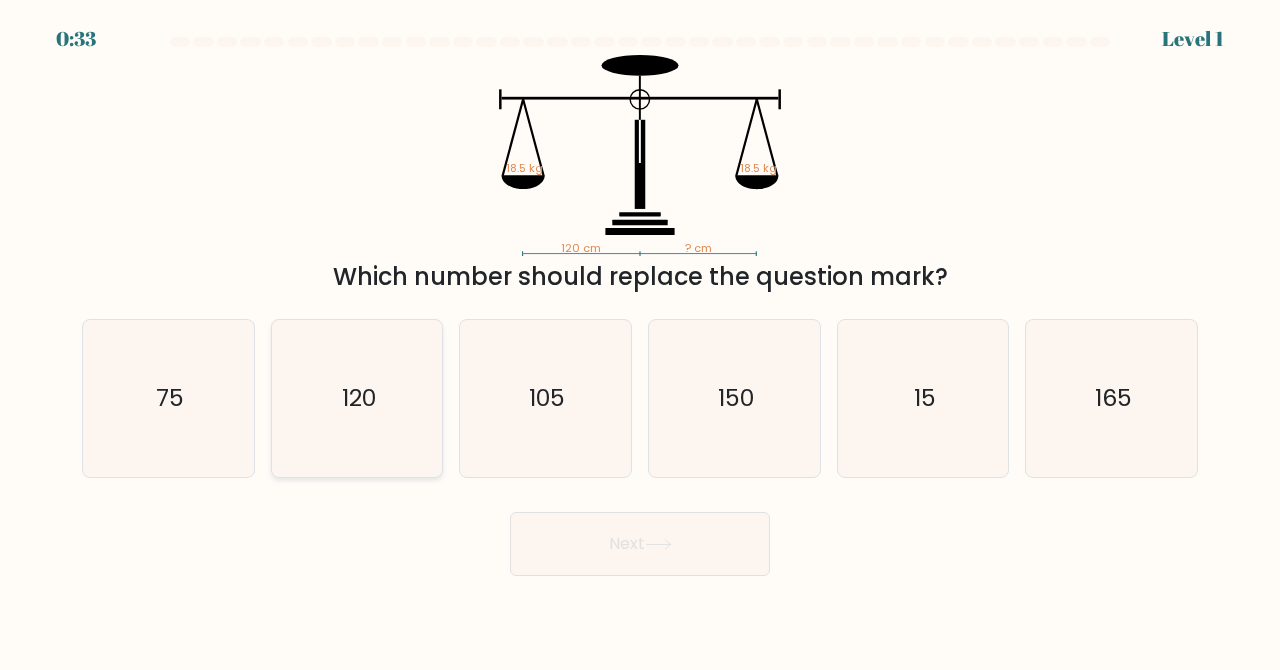 click on "120" 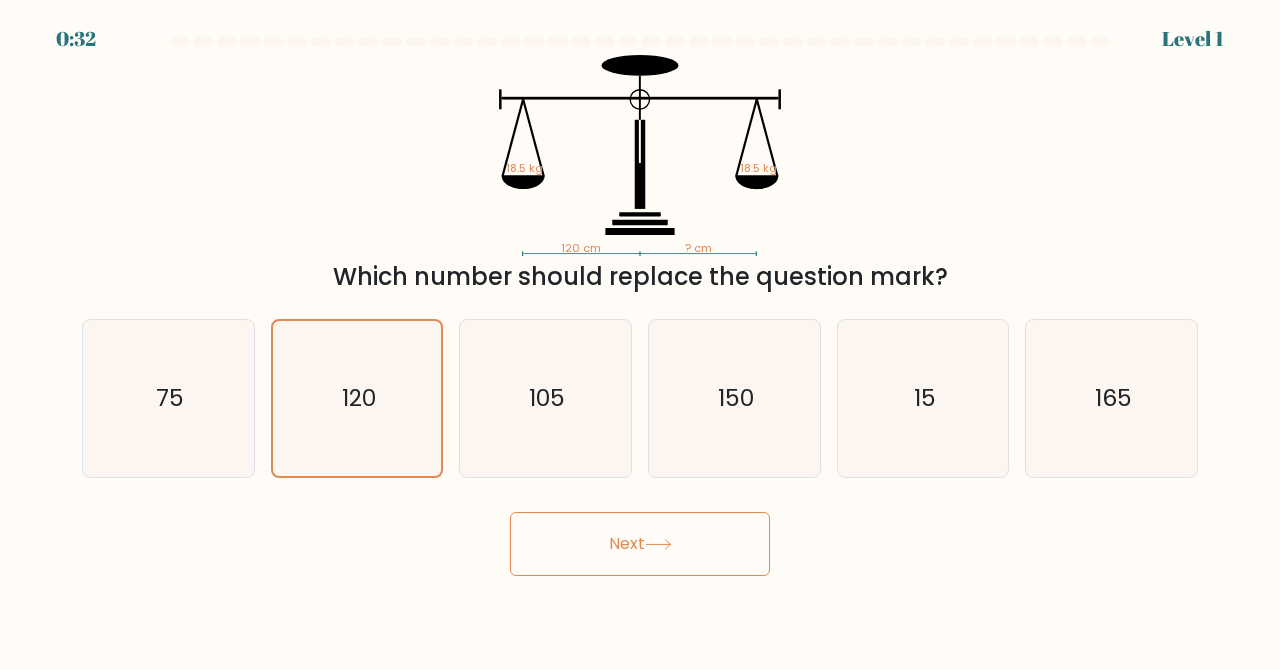 click on "Next" at bounding box center (640, 544) 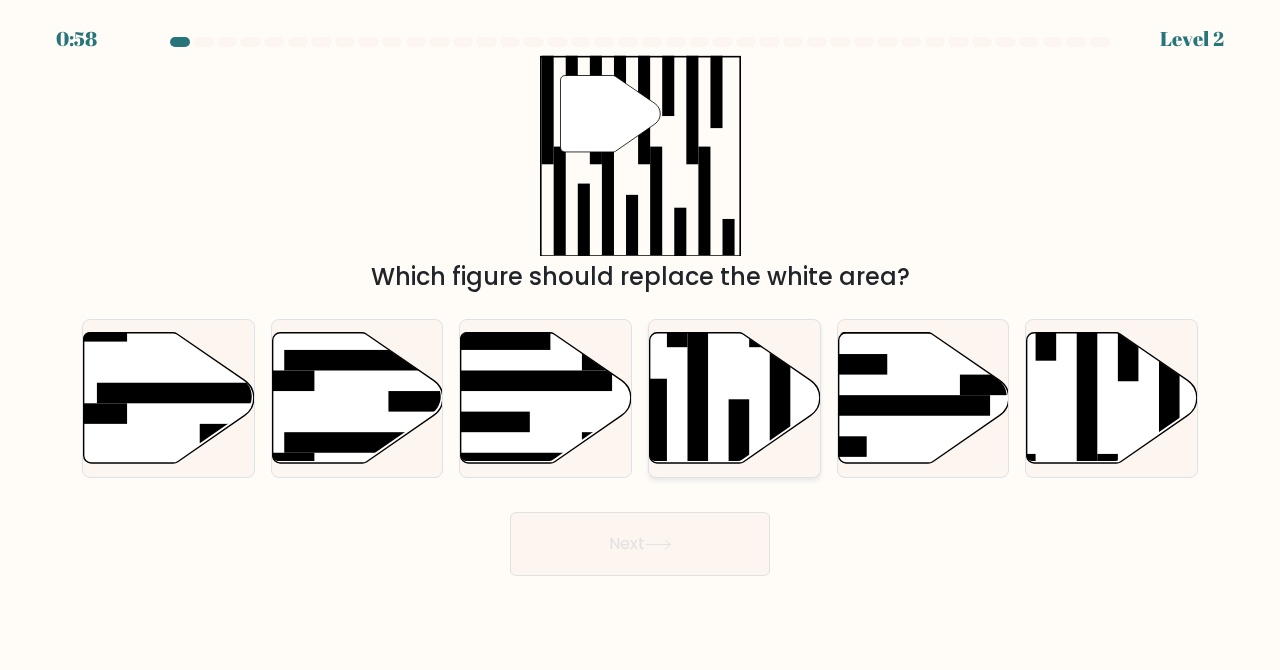click 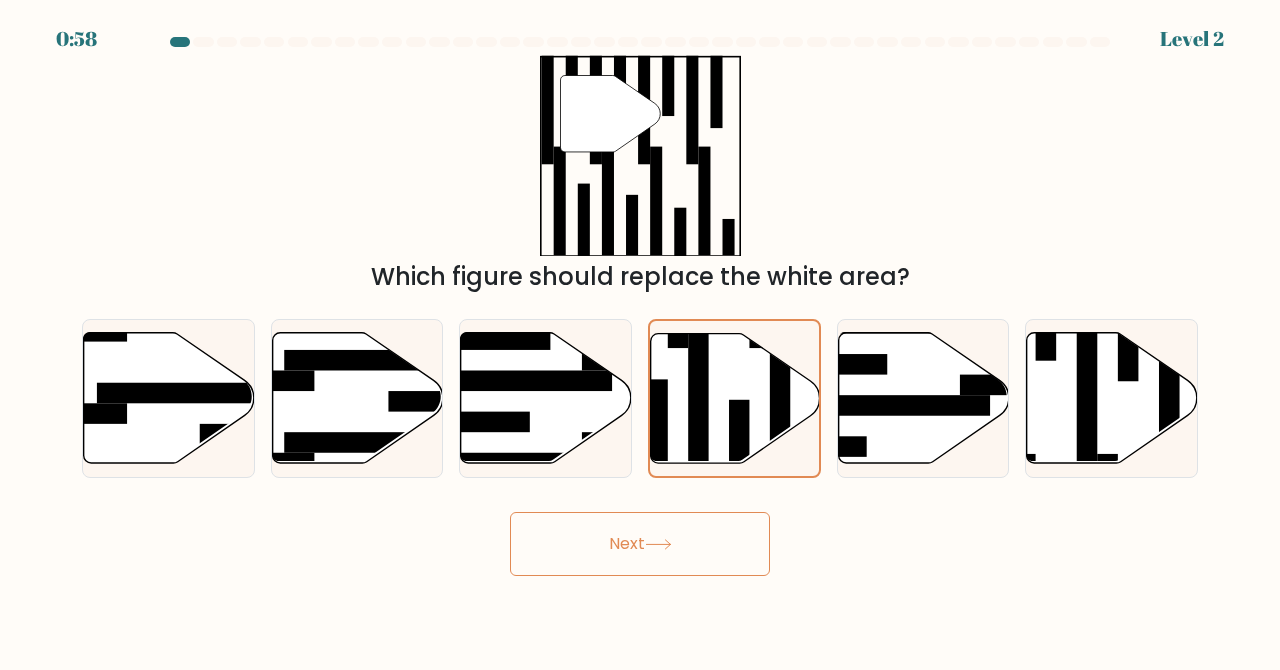 click on "Next" at bounding box center [640, 544] 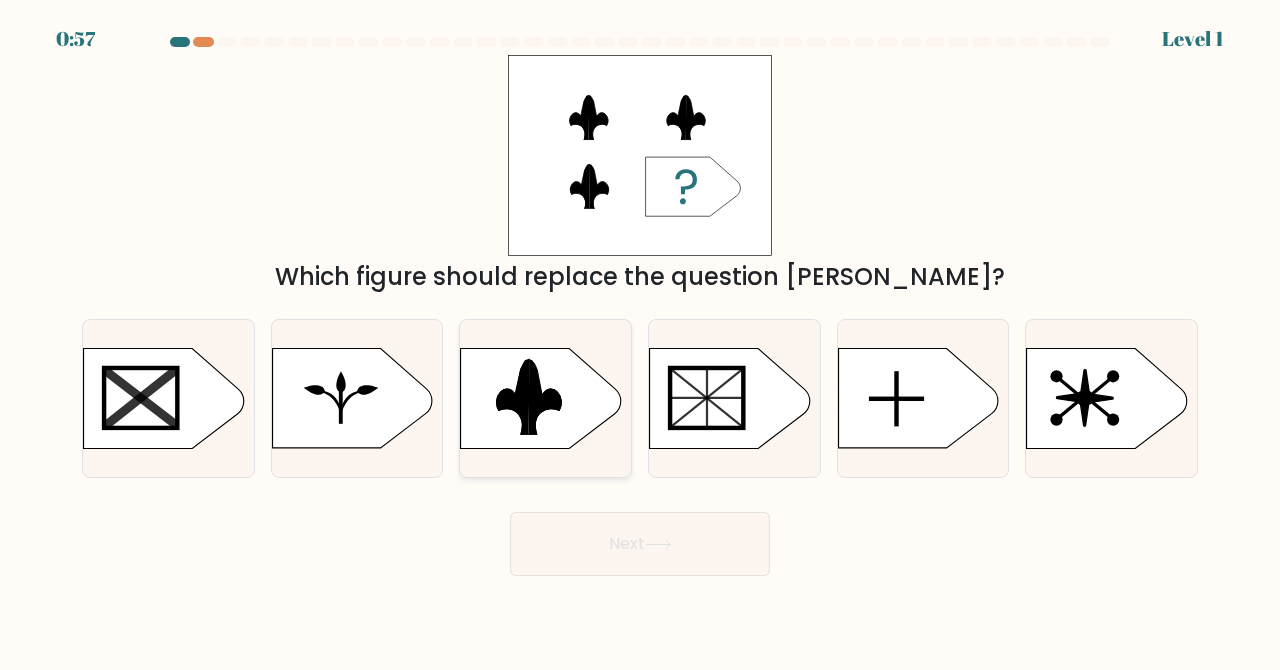 click 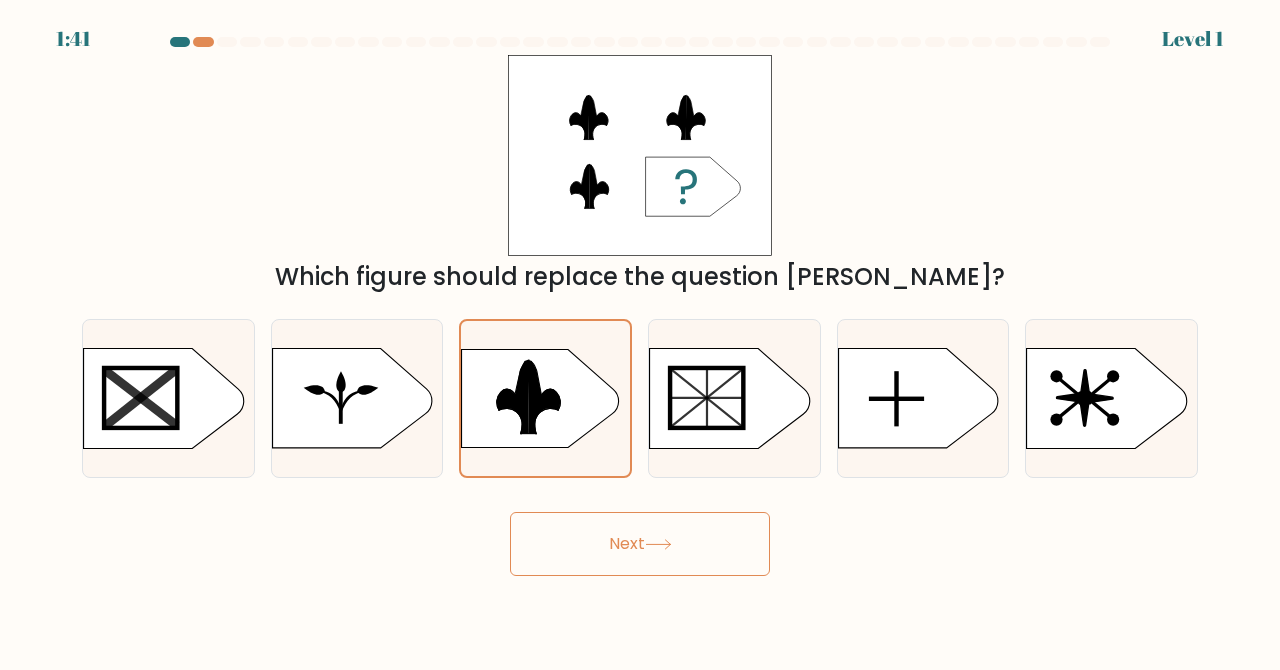 click on "Next" at bounding box center [640, 544] 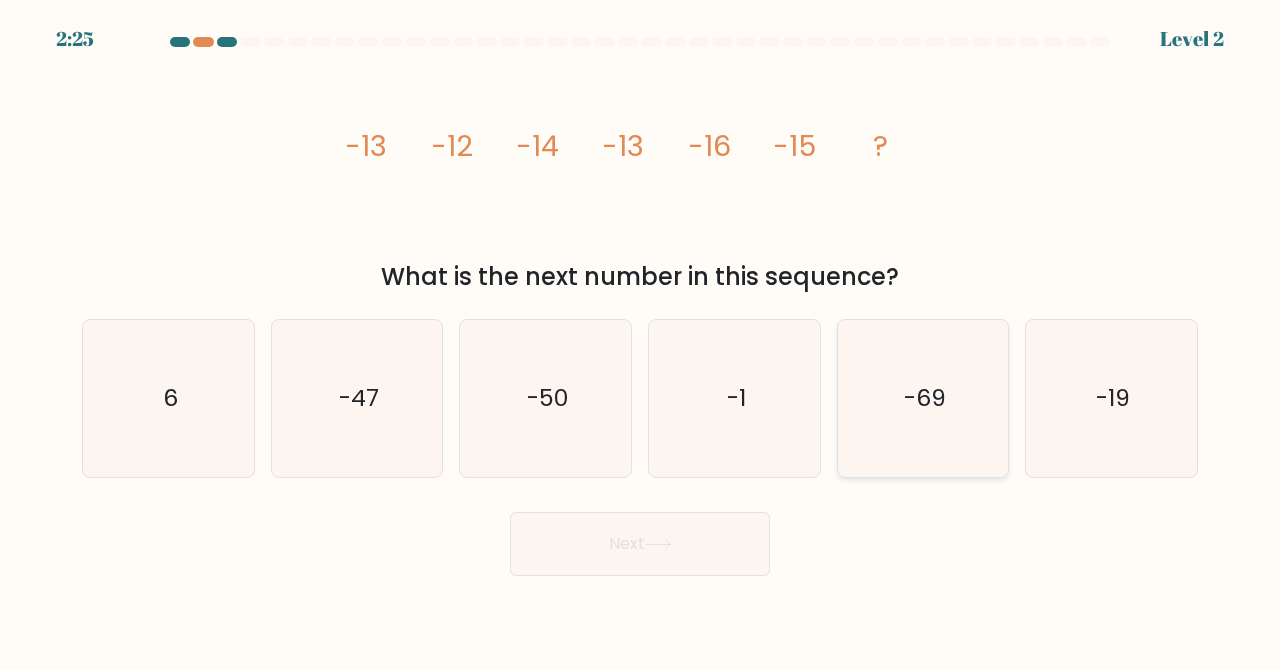 click on "-69" 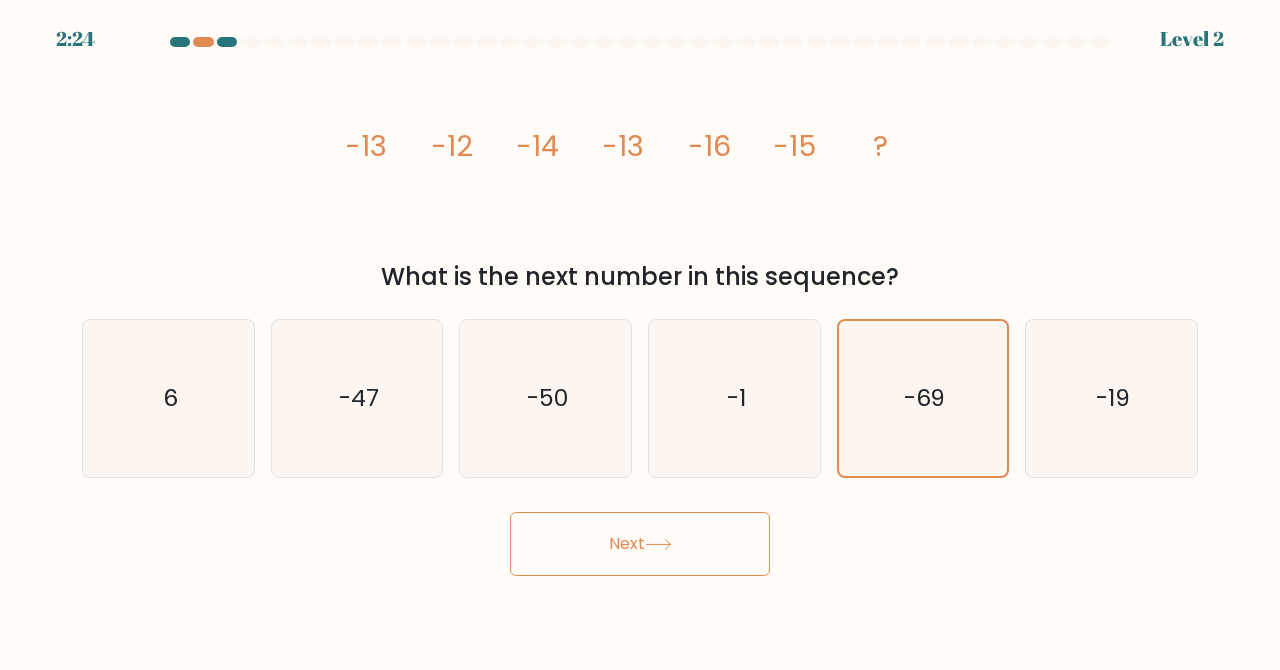 click on "Next" at bounding box center [640, 544] 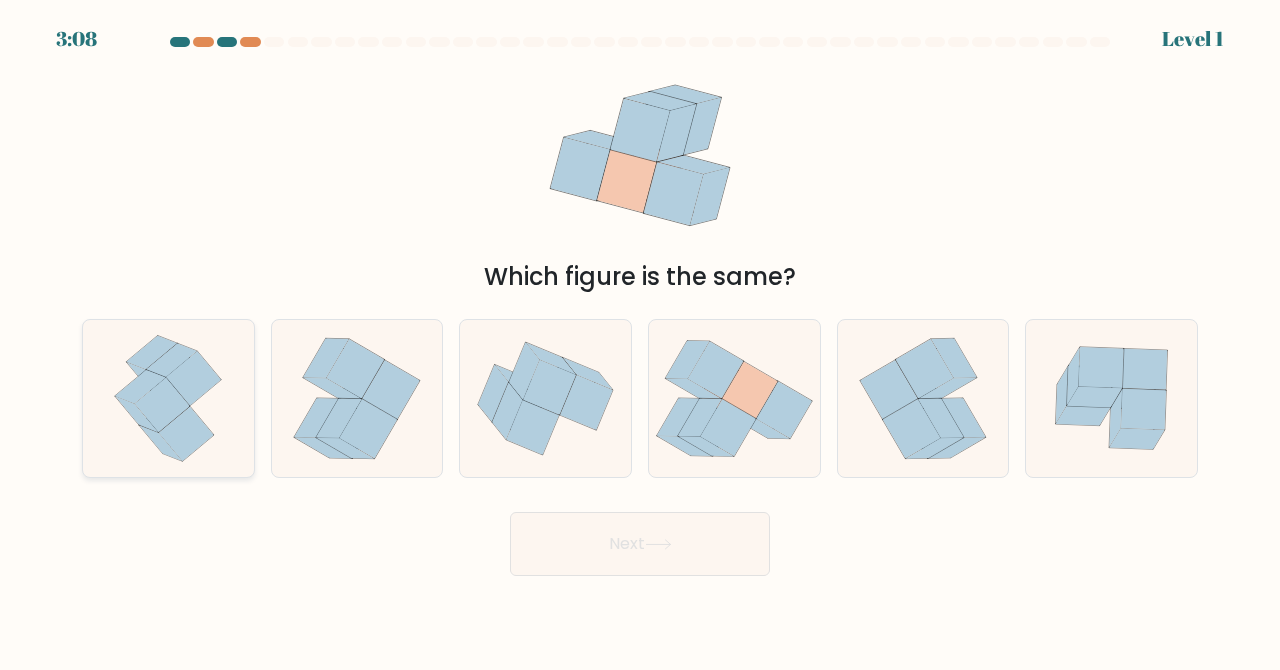 click 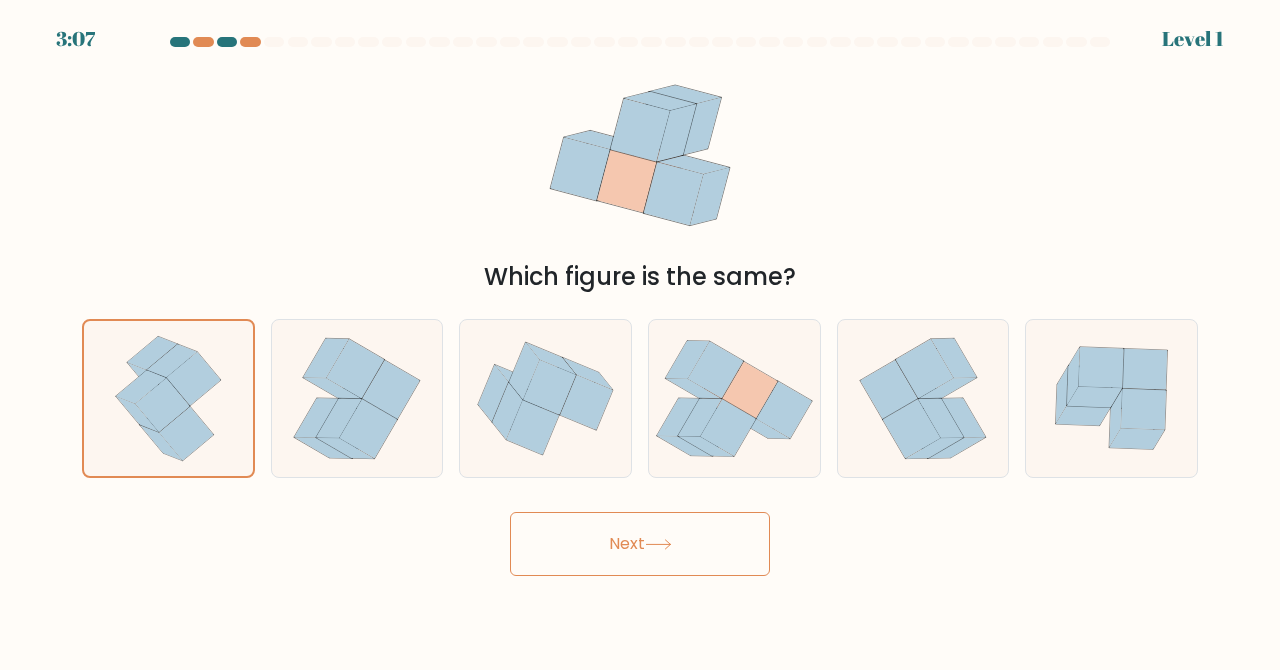 click on "Next" at bounding box center (640, 544) 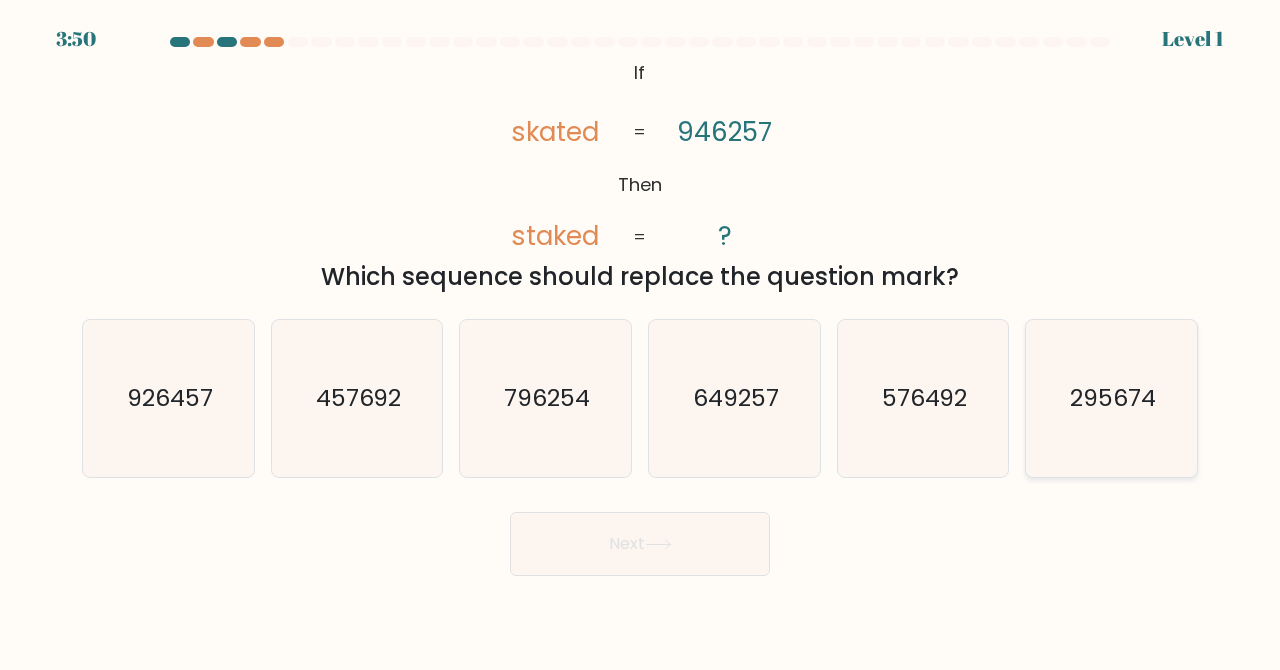 click on "295674" 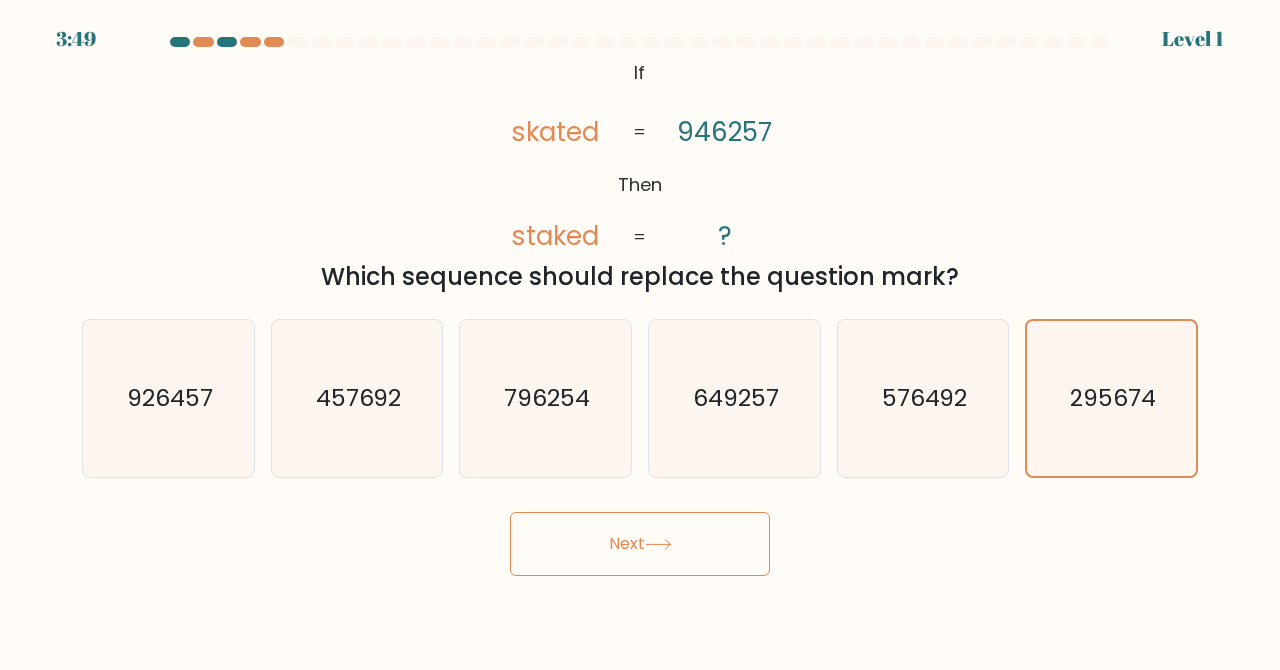 click on "Next" at bounding box center [640, 544] 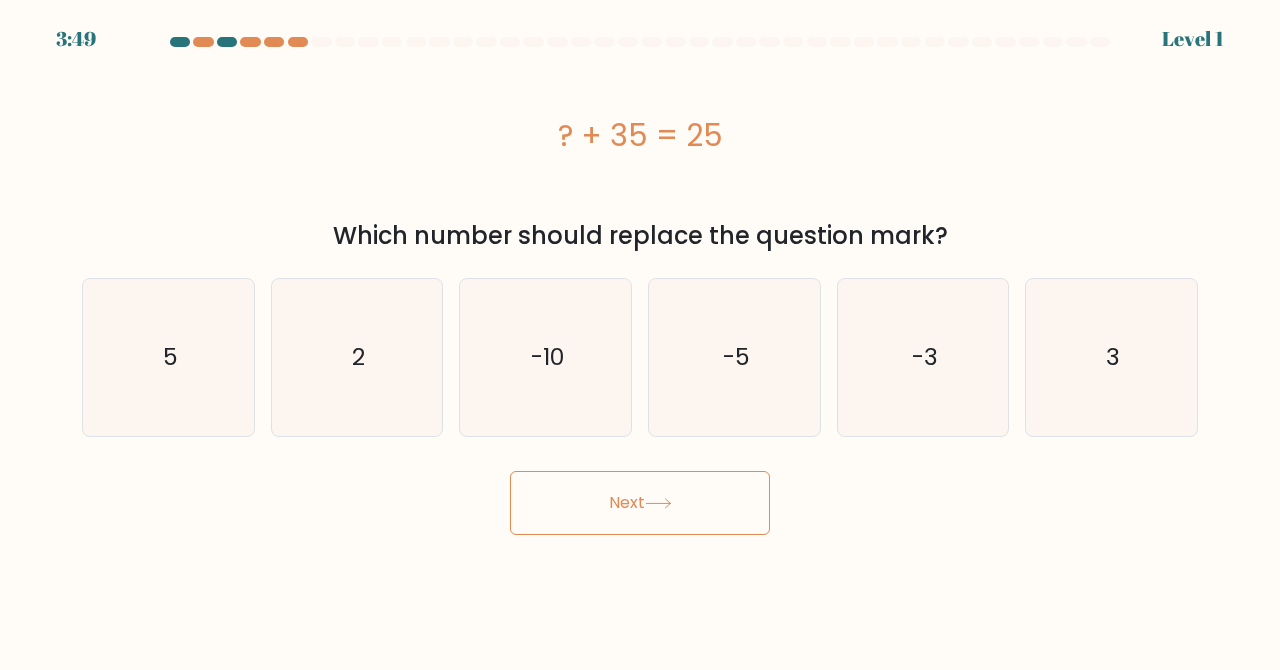 click on "3:49
Level 1
a." at bounding box center [640, 335] 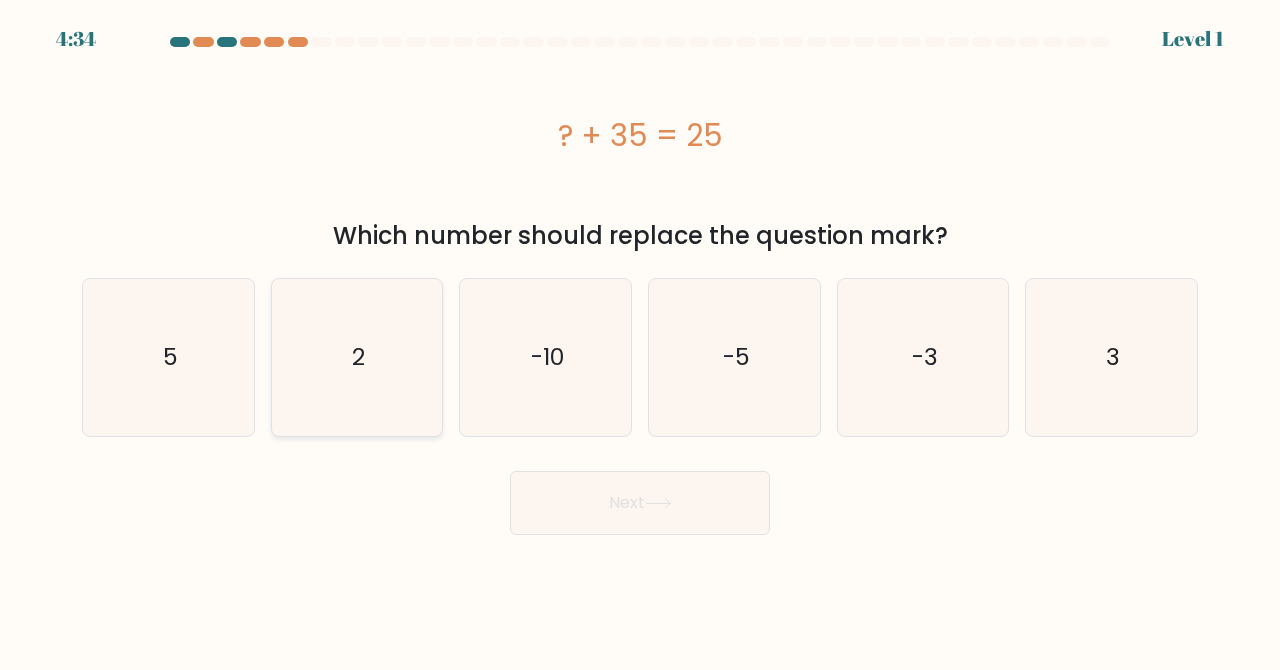 click on "2" 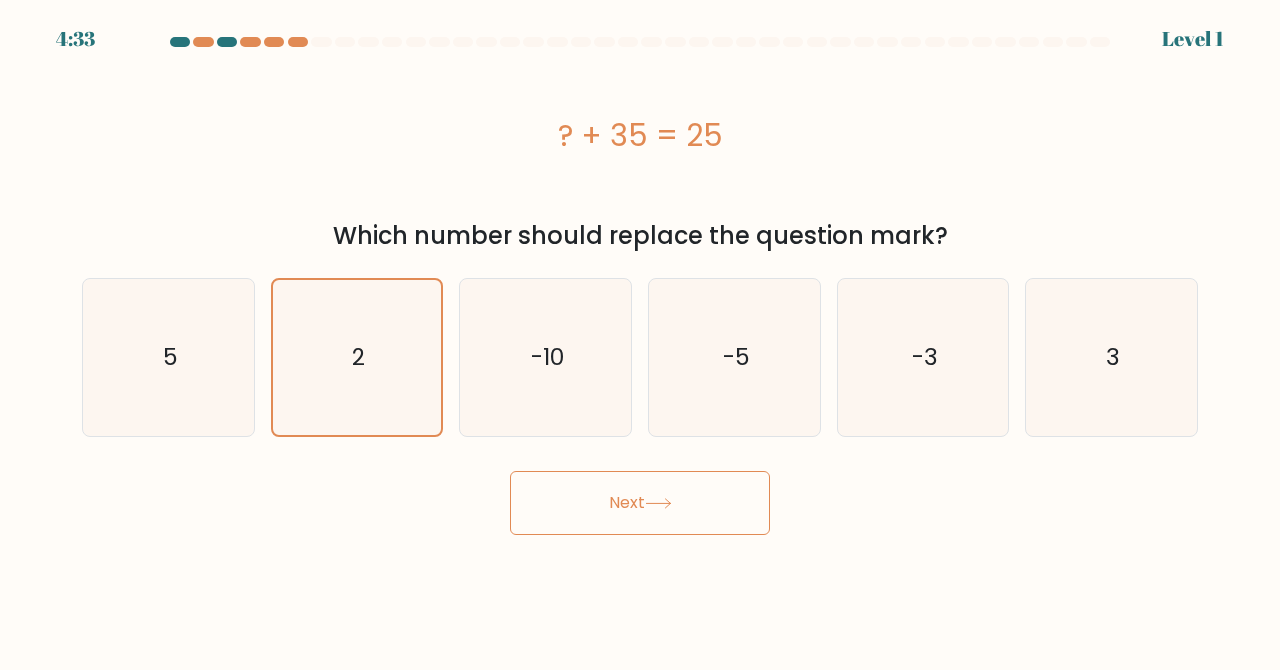 click on "Next" at bounding box center (640, 503) 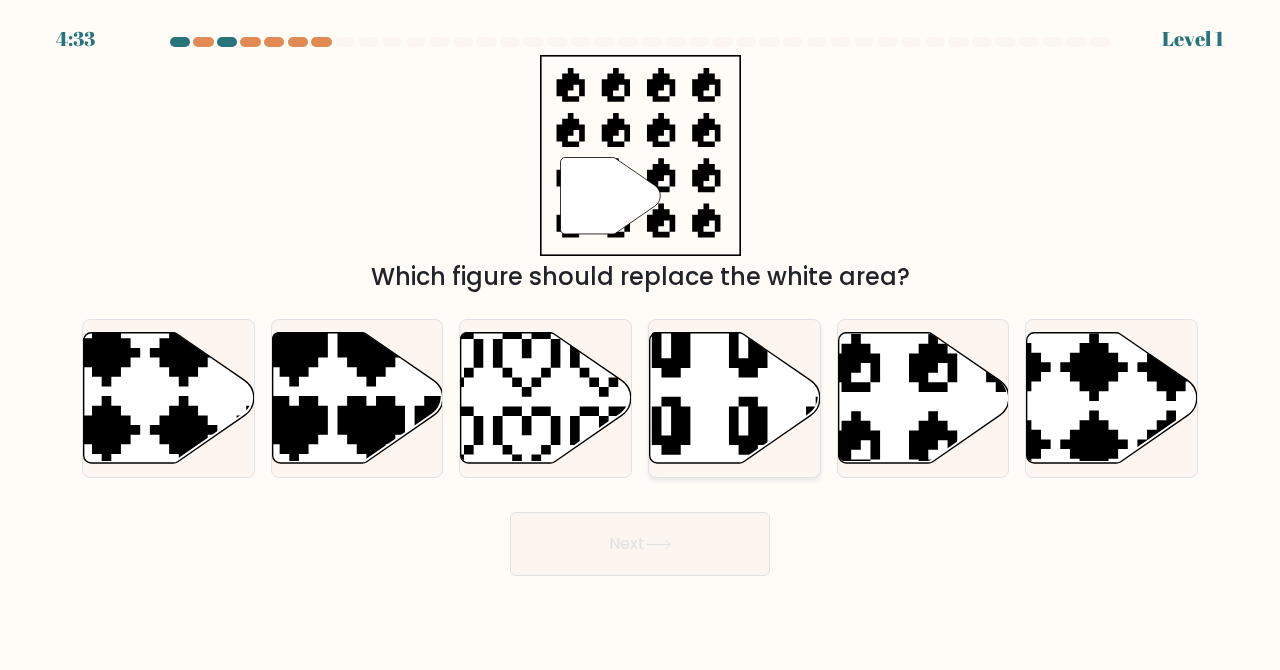 click 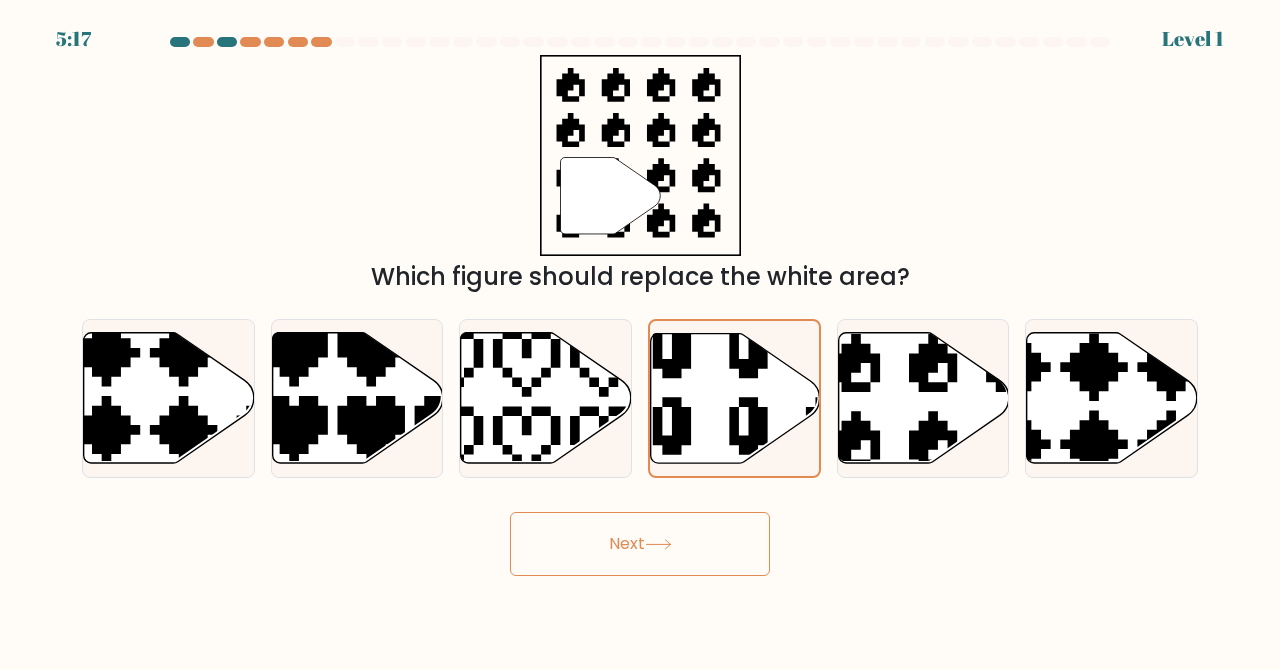 click on "Next" at bounding box center [640, 544] 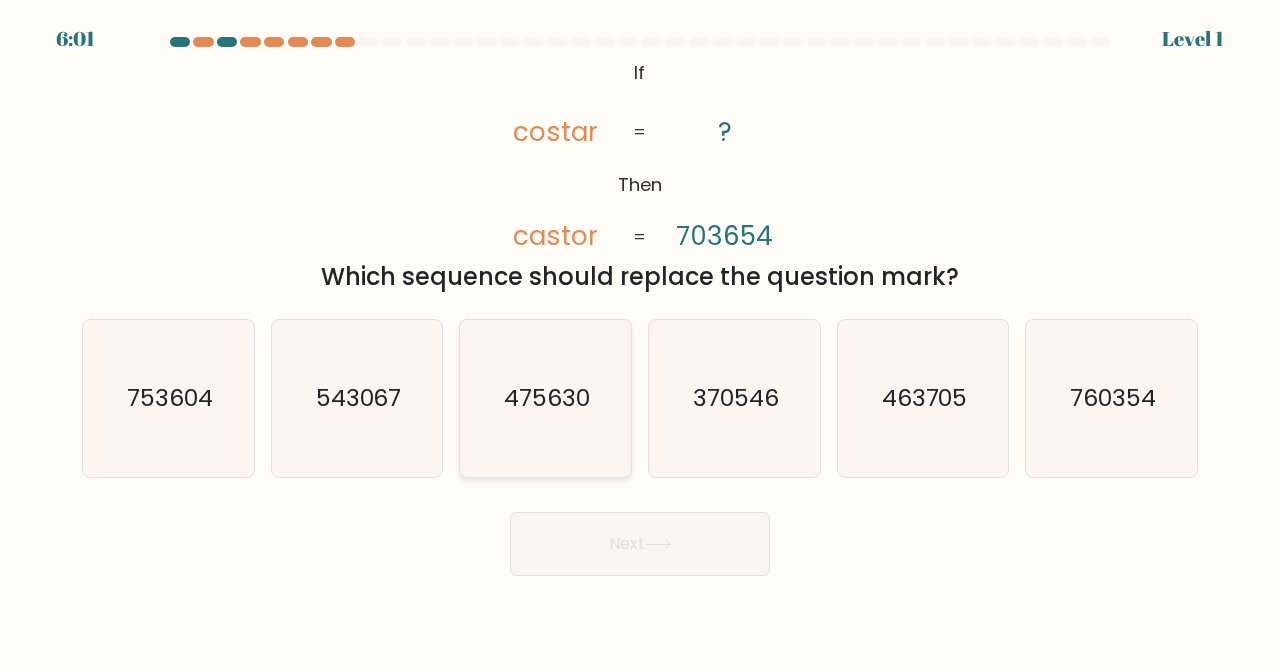click on "475630" 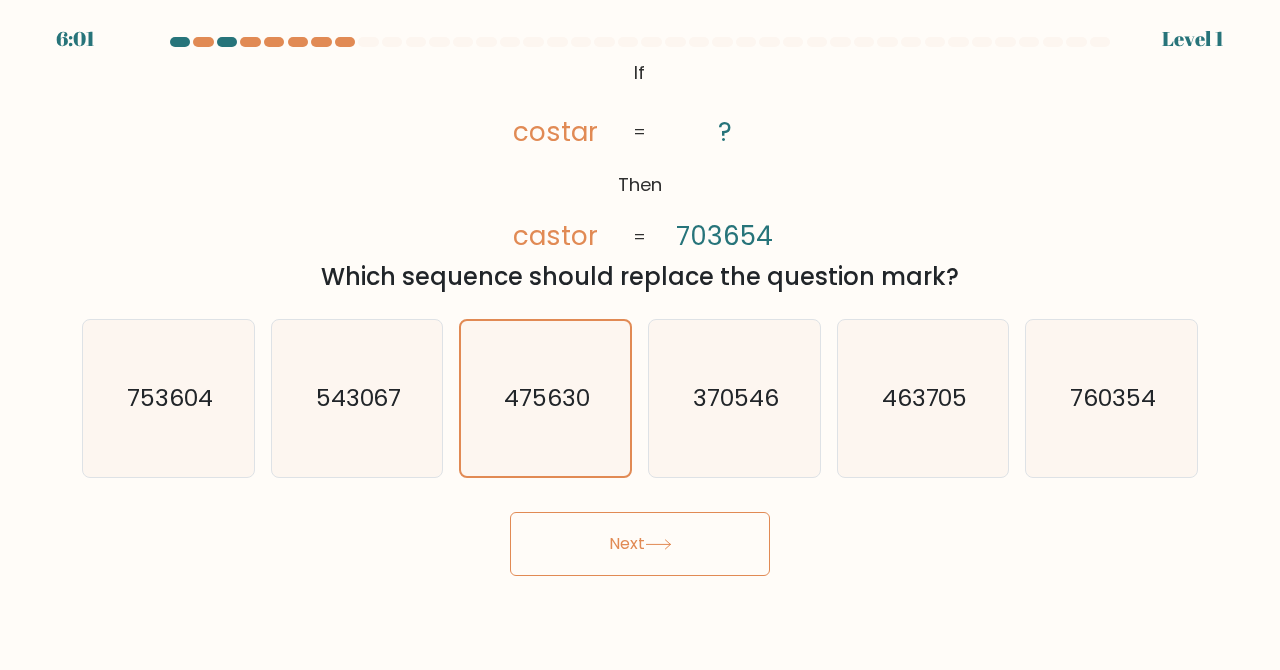 click on "Next" at bounding box center (640, 544) 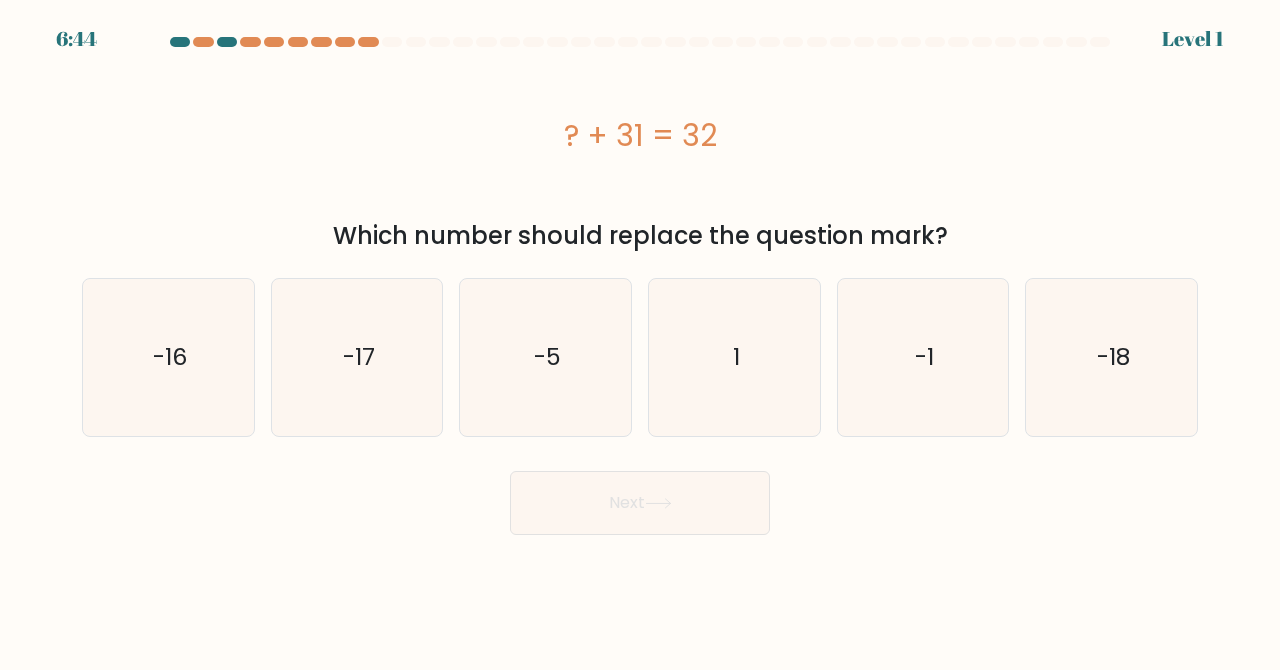 click on "Next" at bounding box center [640, 498] 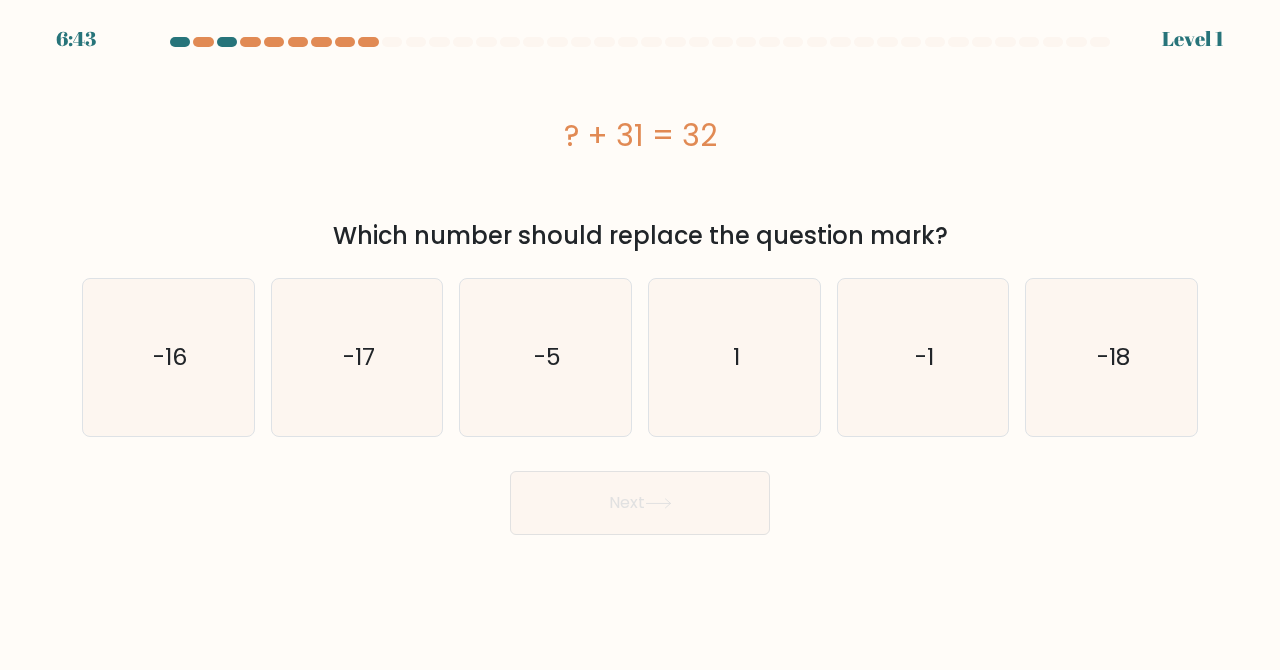 click on "Next" at bounding box center [640, 503] 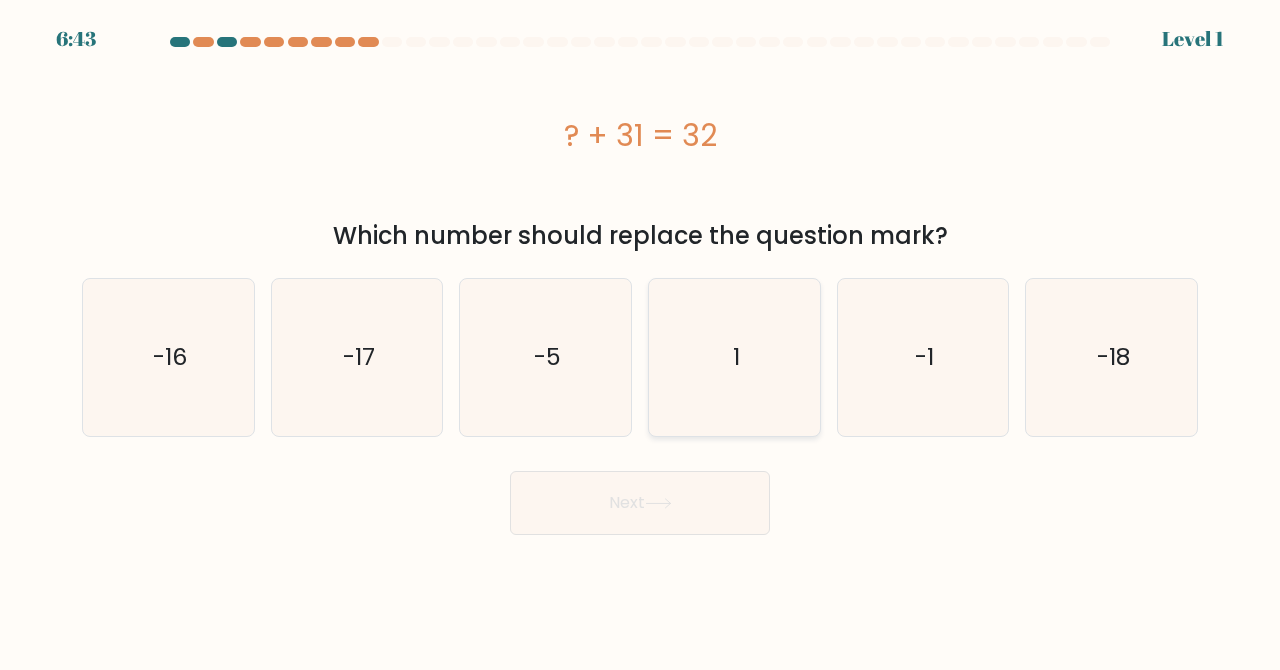 click on "1" 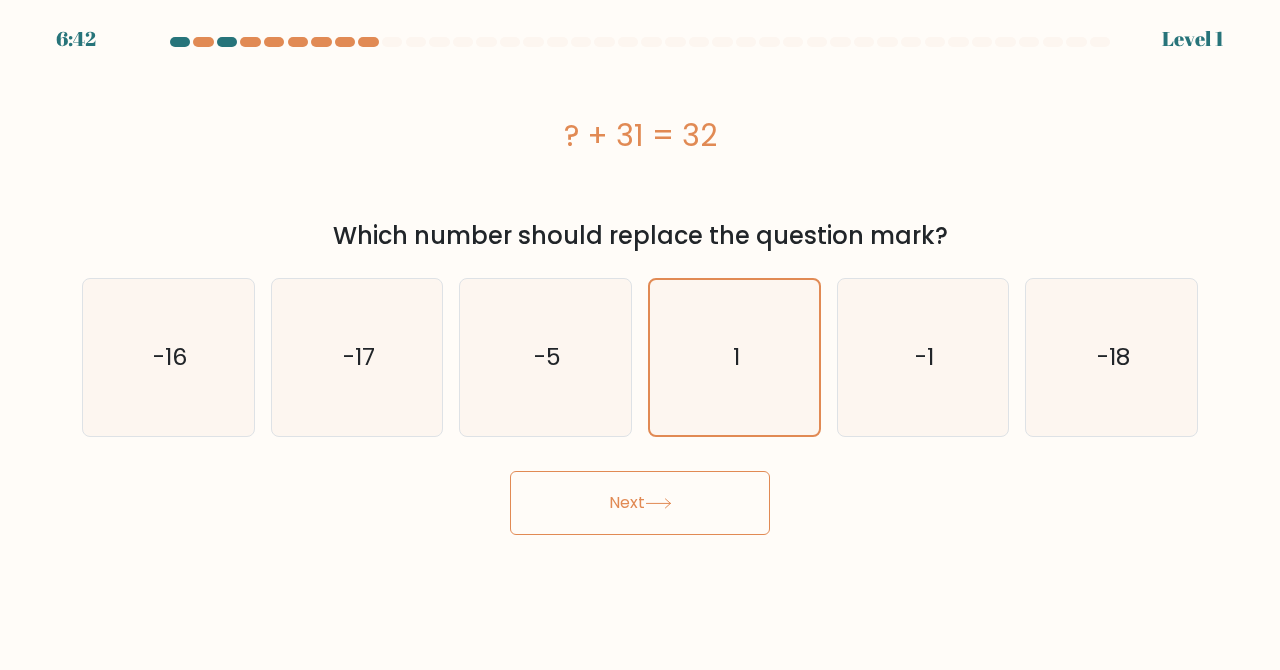 click on "a. 1" at bounding box center [640, 286] 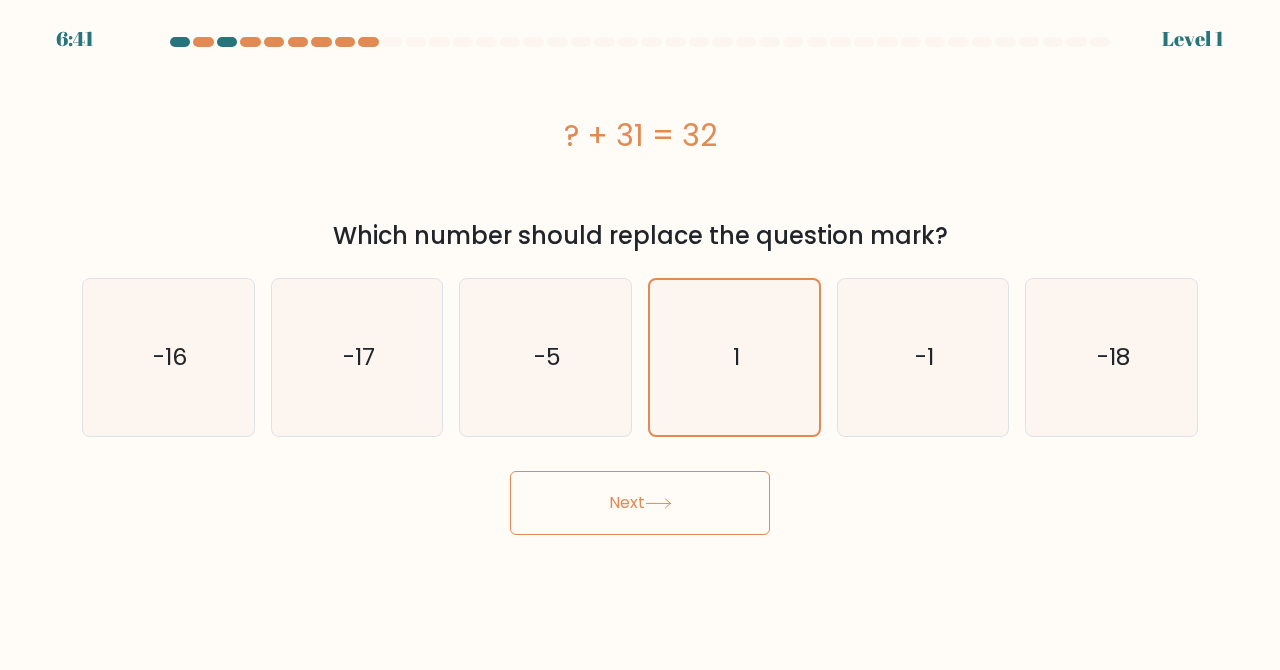click on "Next" at bounding box center (640, 503) 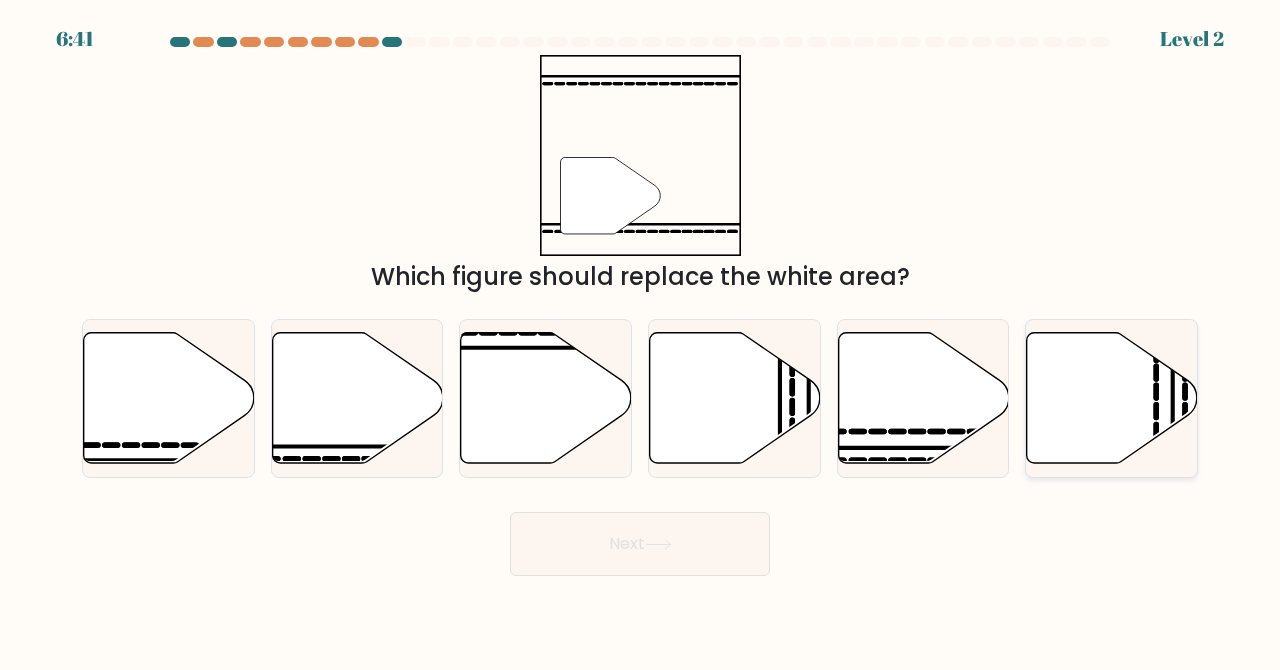click 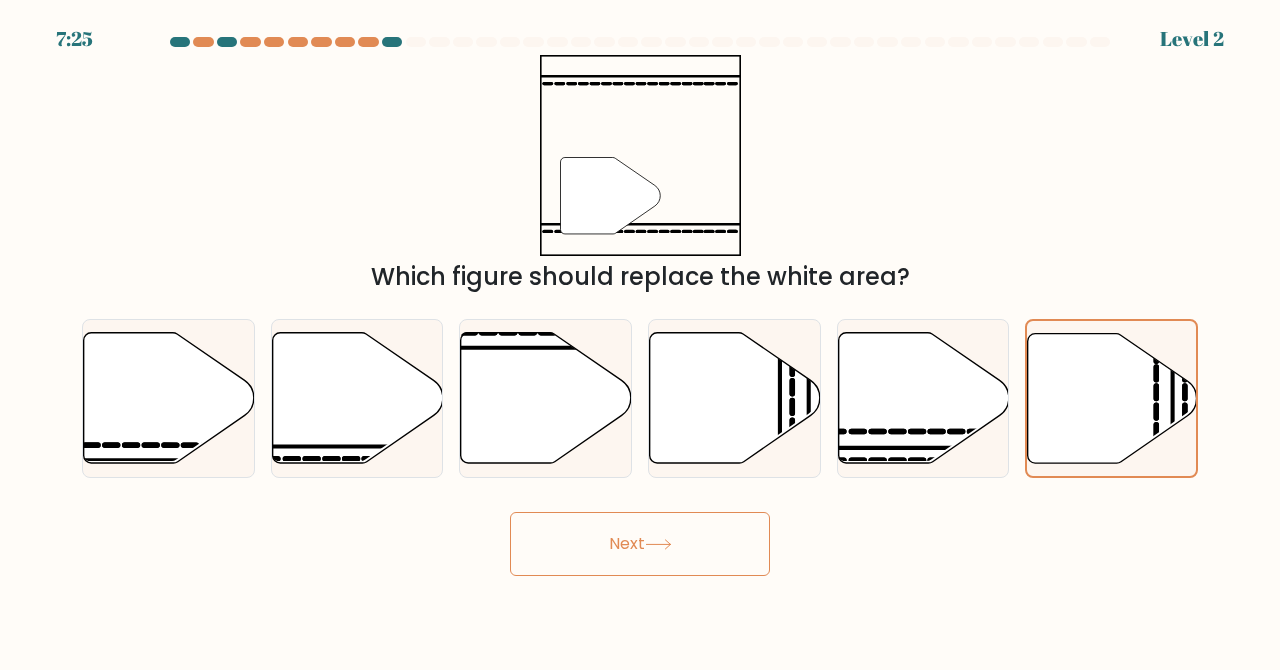 click on "Next" at bounding box center [640, 544] 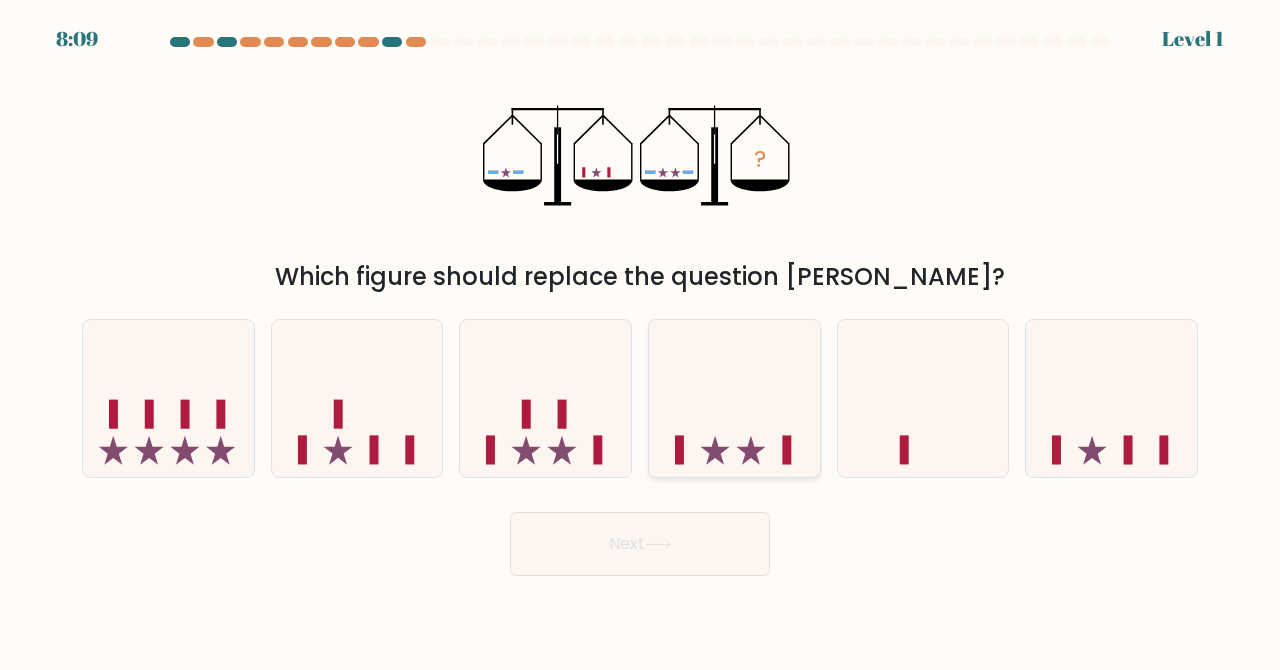 click 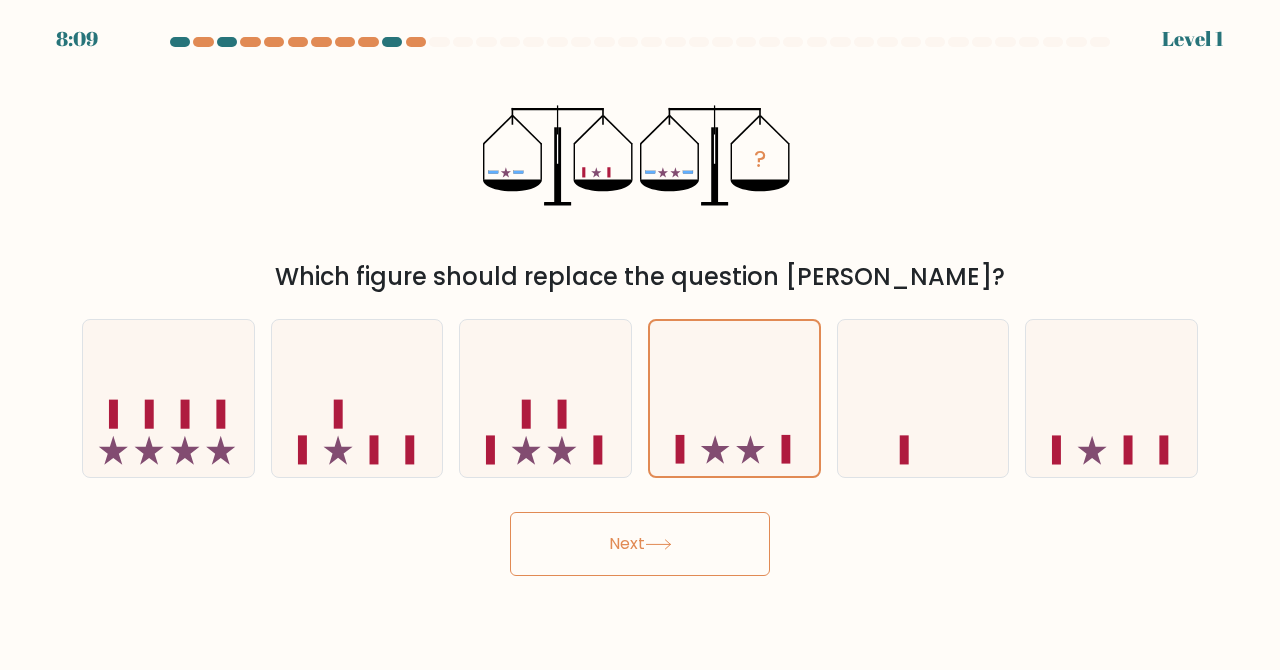 click on "Next" at bounding box center [640, 544] 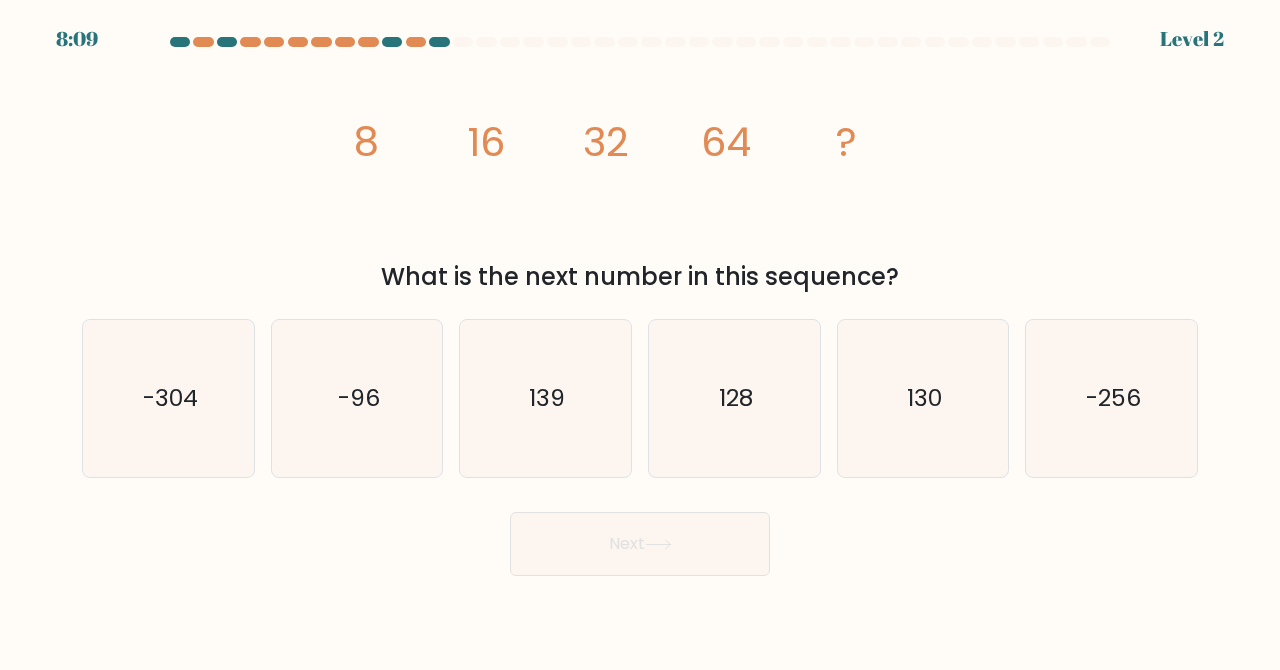 click on "Next" at bounding box center [640, 544] 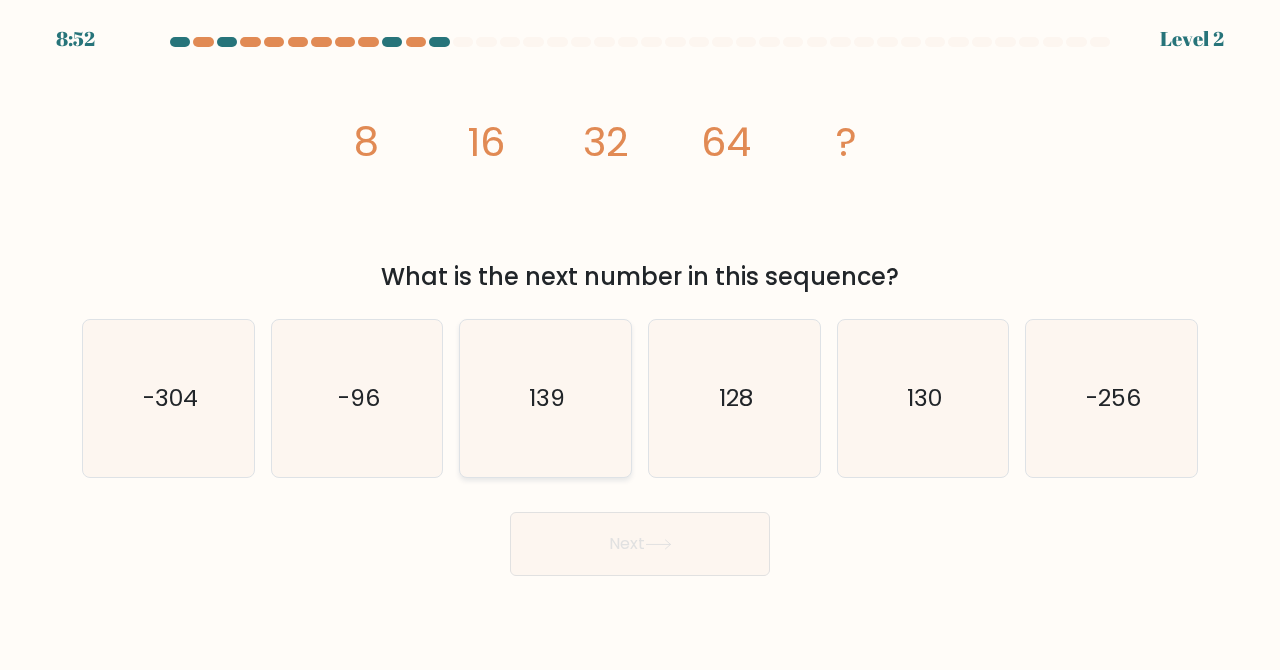 click on "139" 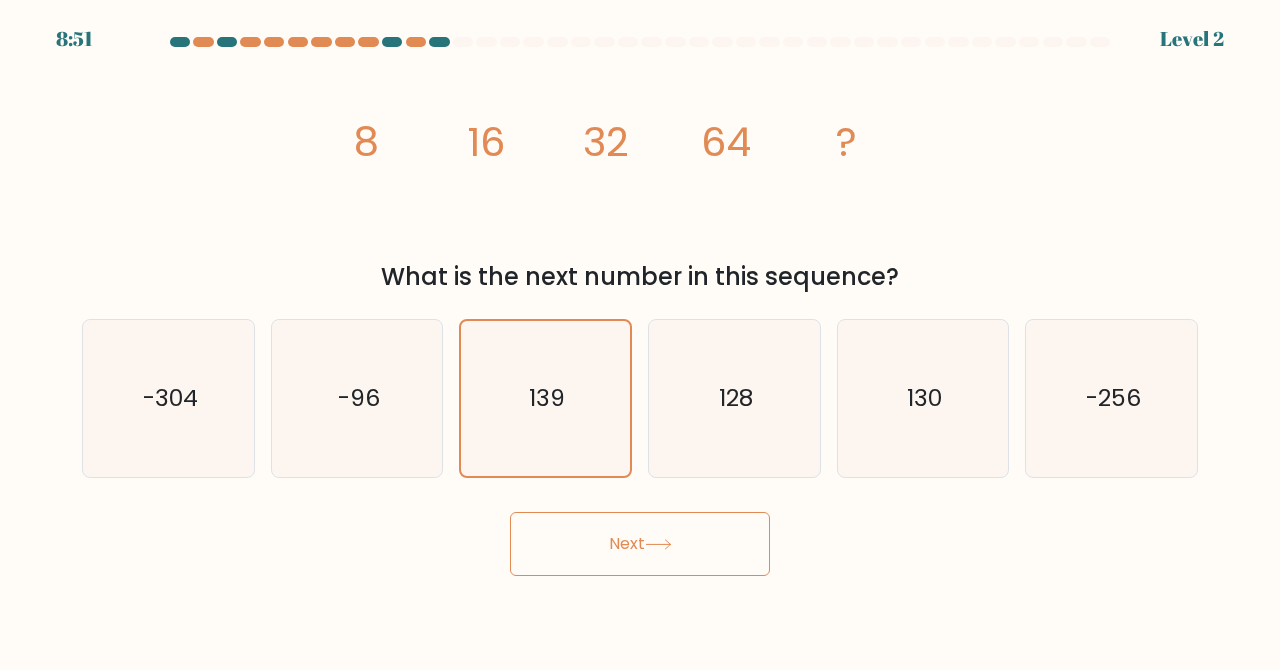click on "Next" at bounding box center (640, 544) 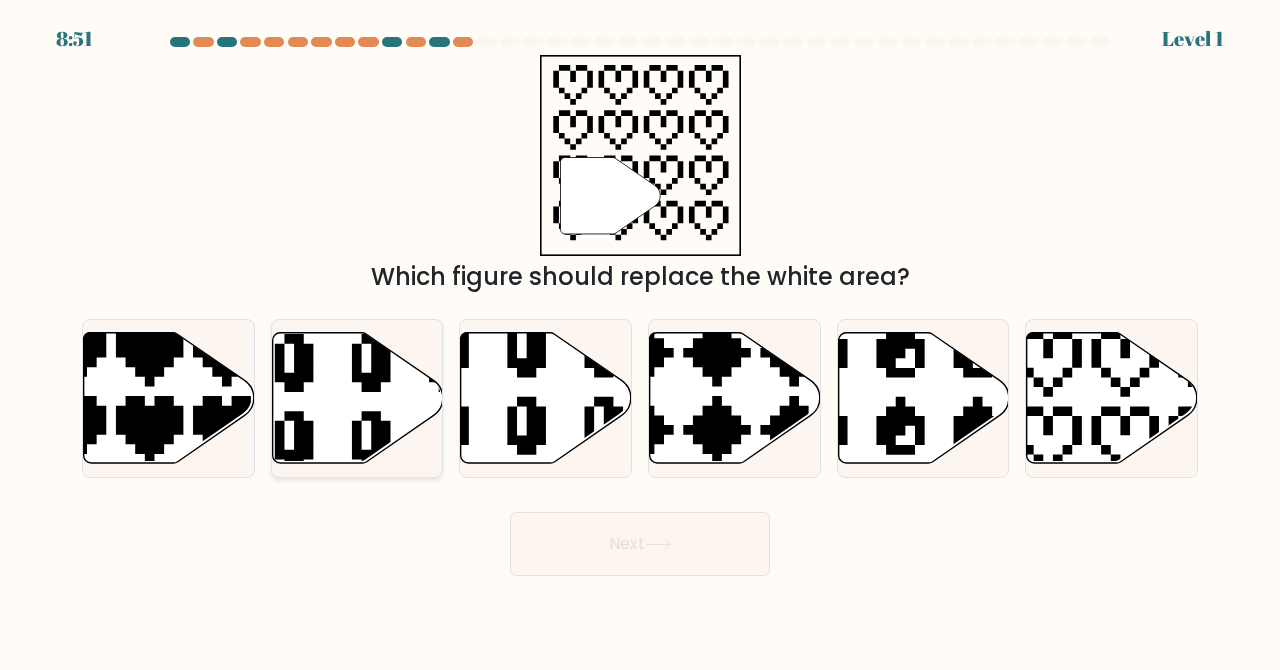click at bounding box center (357, 398) 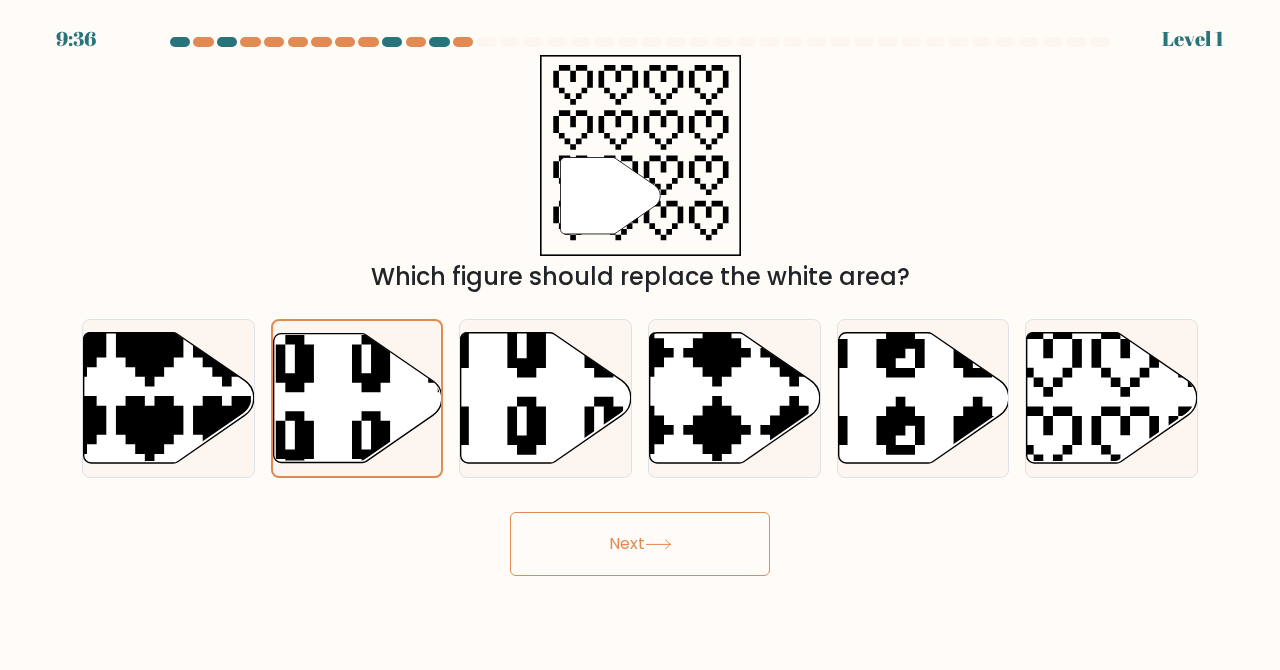 click on "Next" at bounding box center [640, 544] 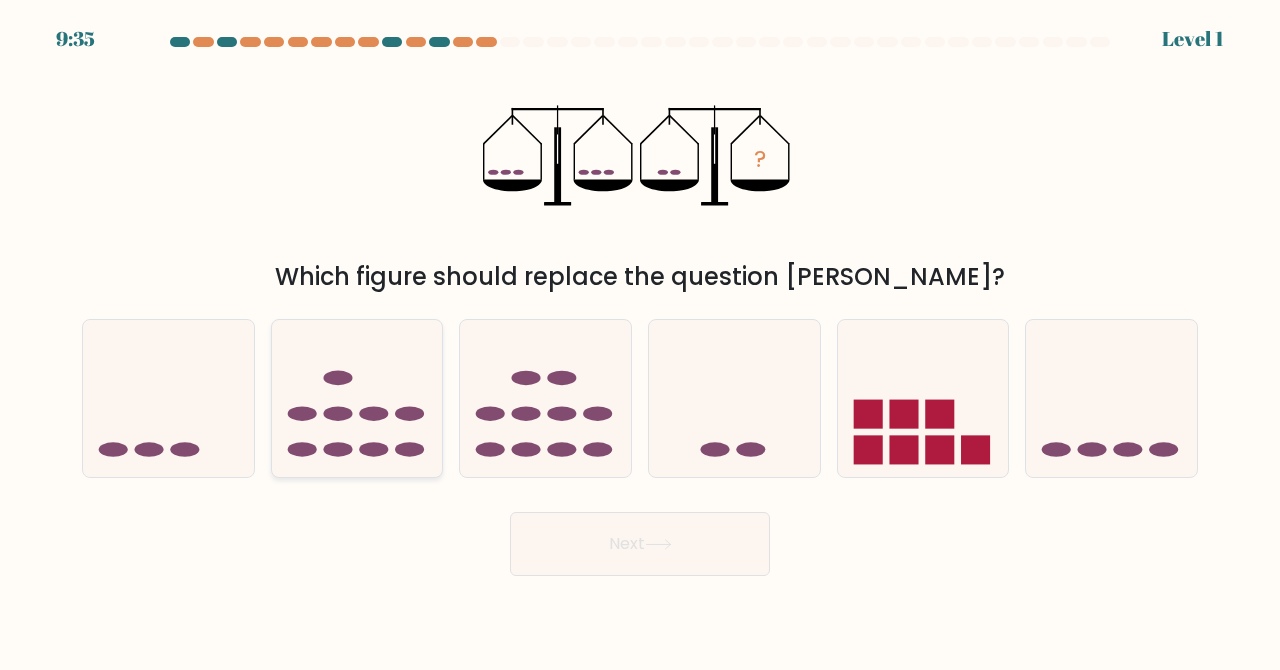 click 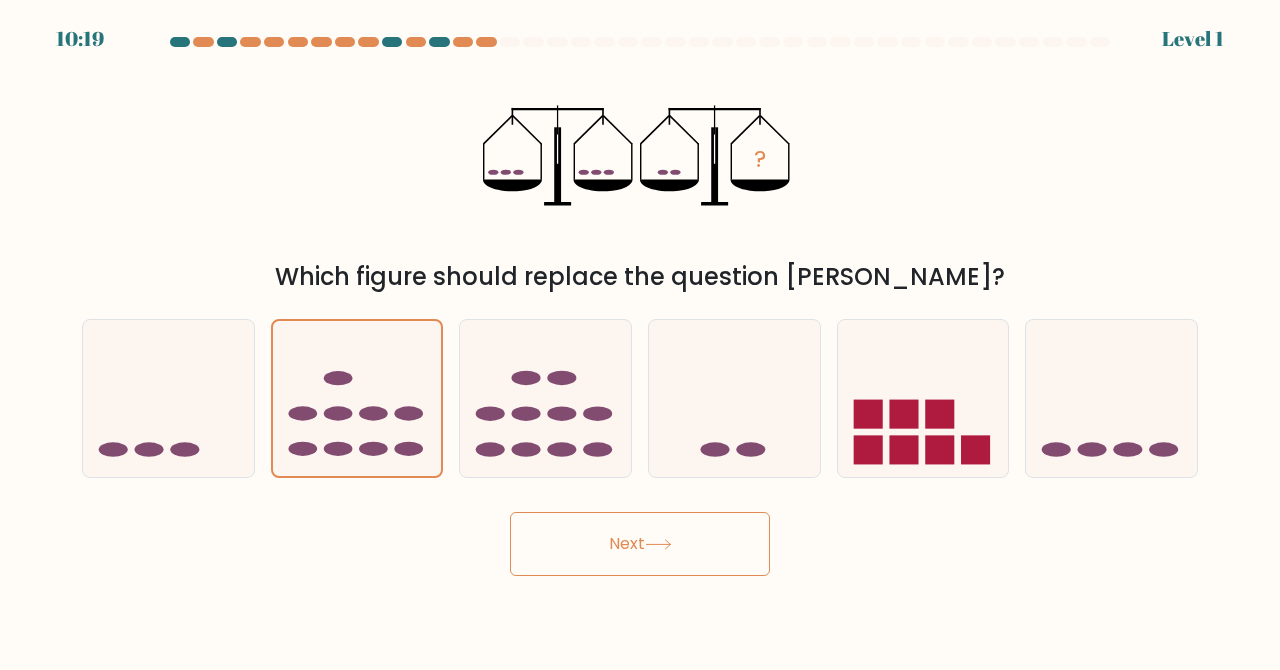 click on "Next" at bounding box center (640, 544) 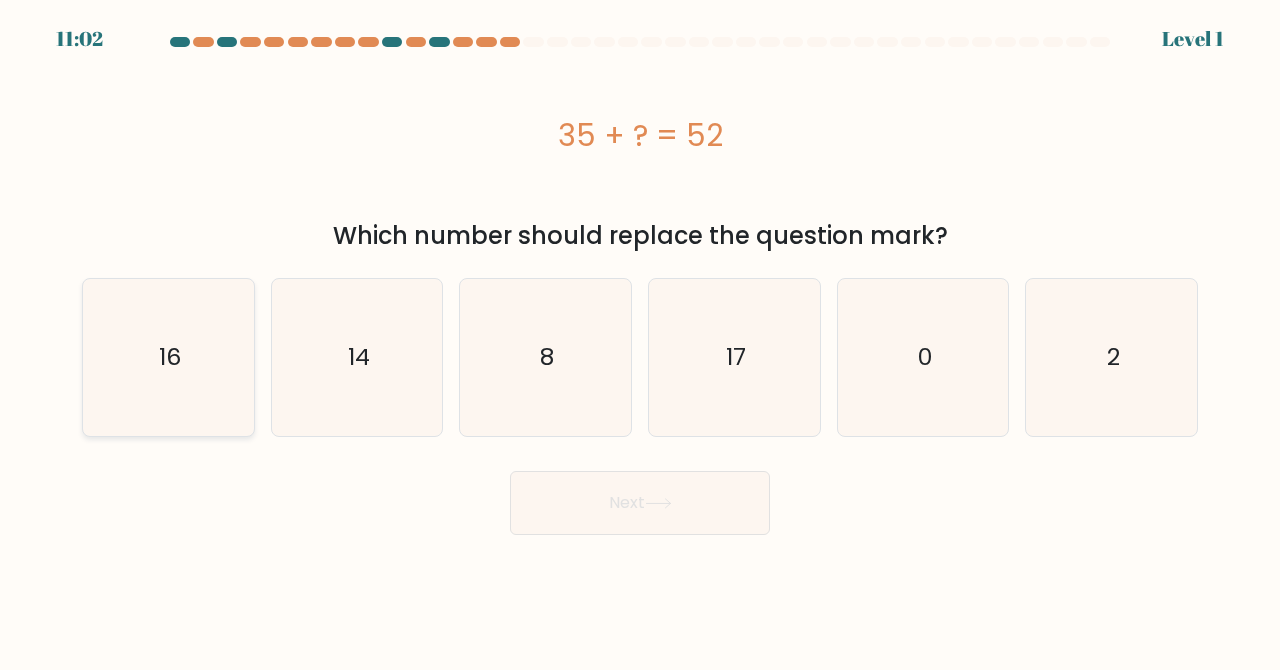 click on "16" 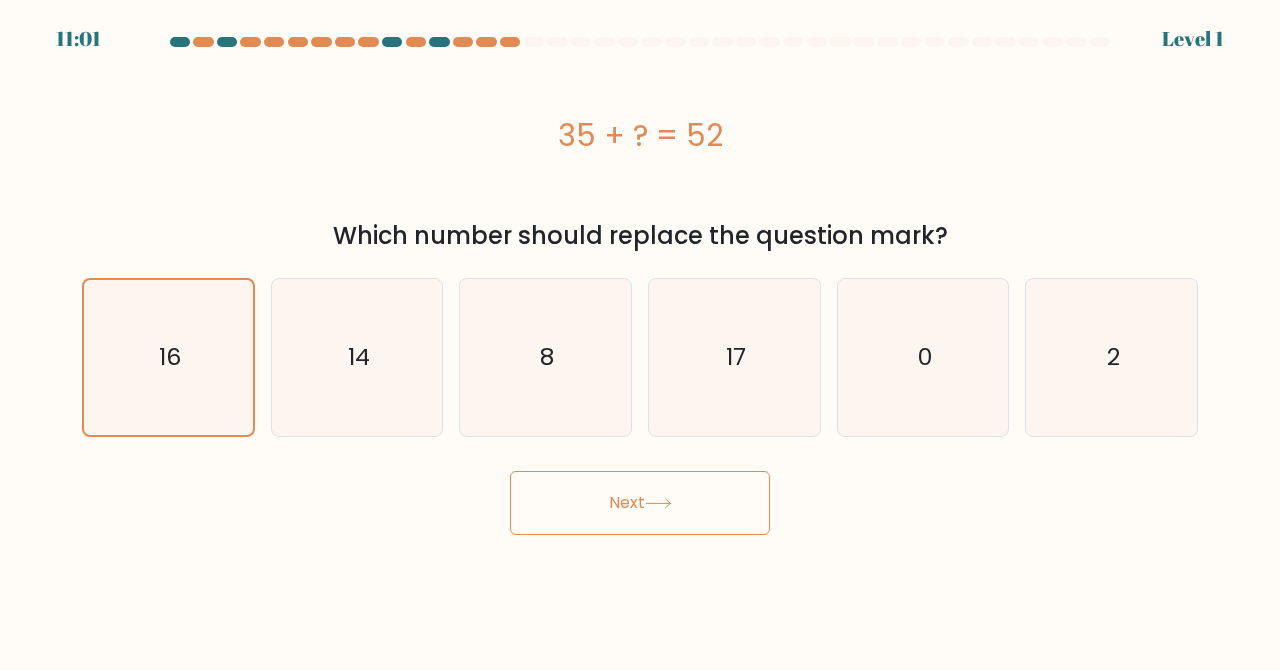click on "Next" at bounding box center (640, 503) 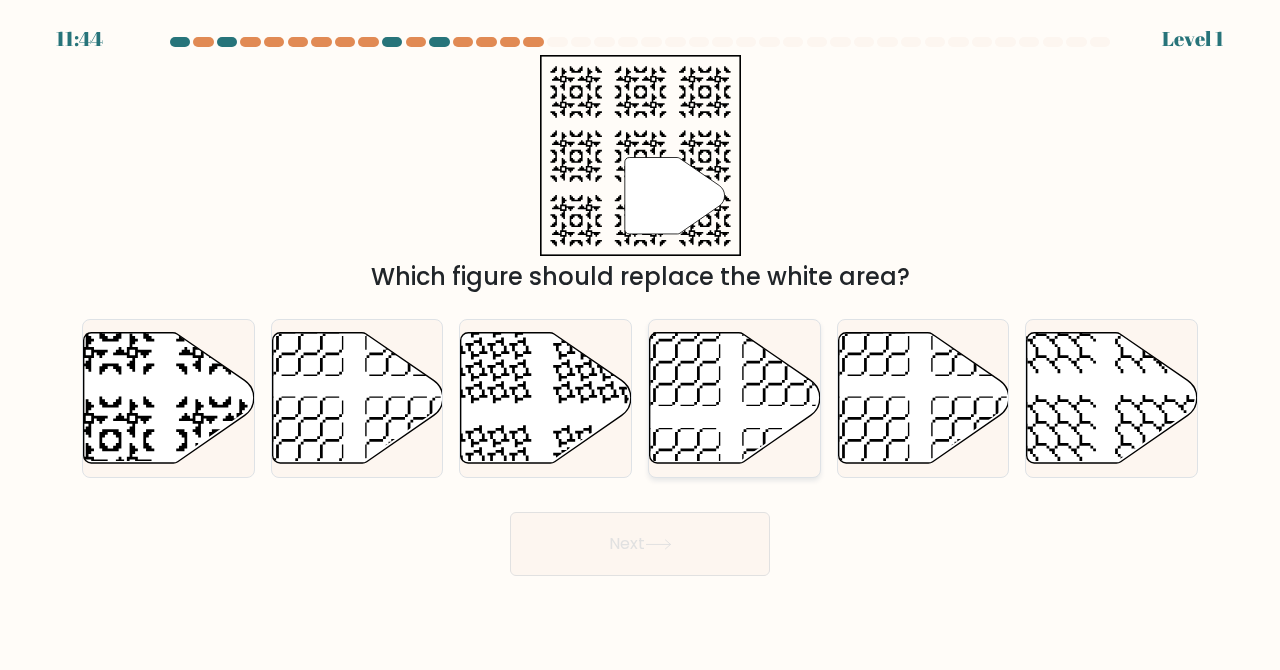 click 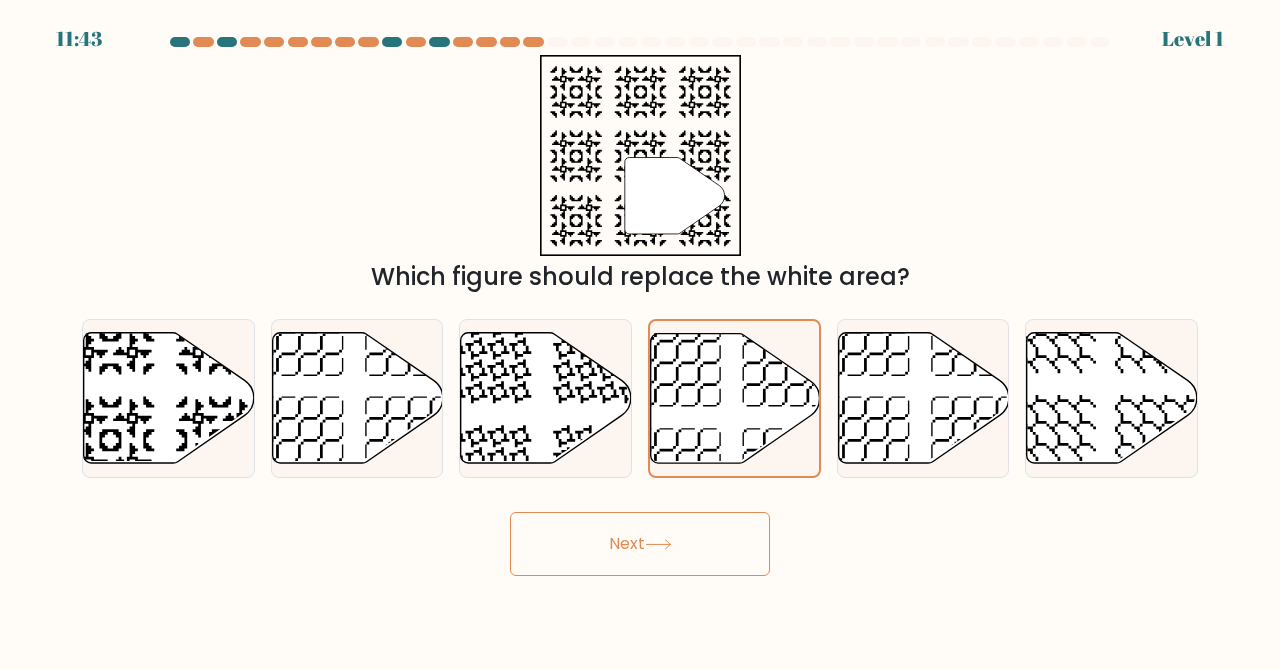 click on "Next" at bounding box center (640, 544) 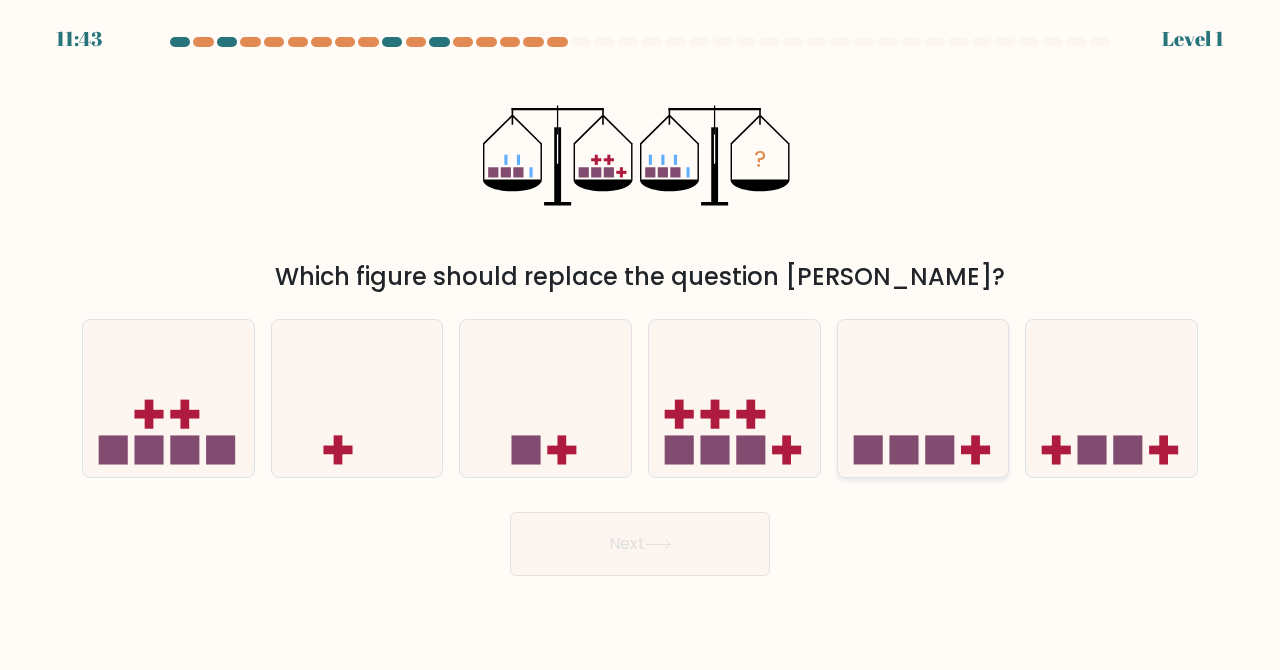 click 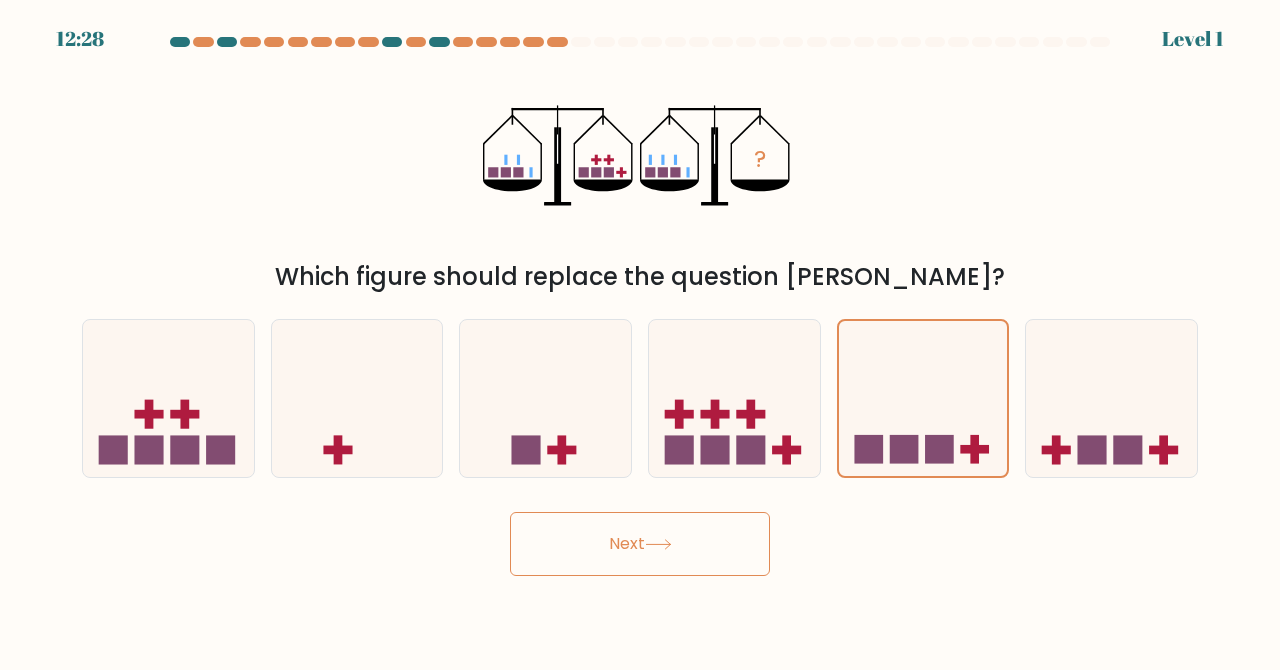click on "Next" at bounding box center (640, 544) 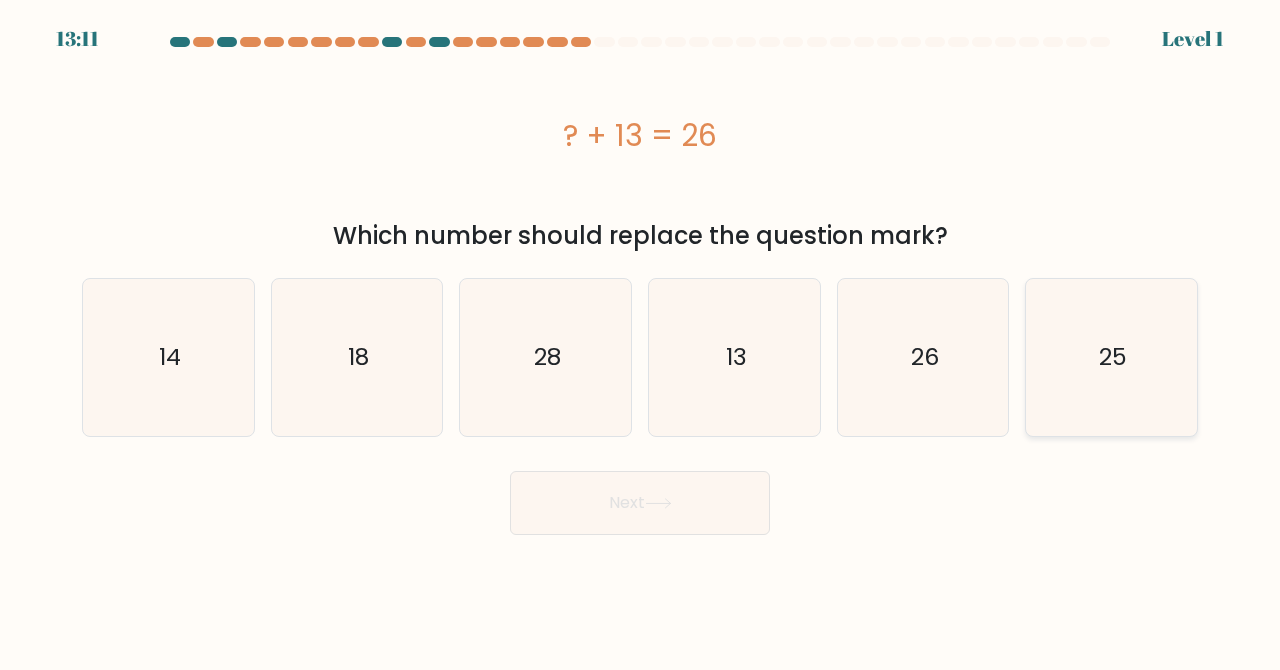 click on "25" 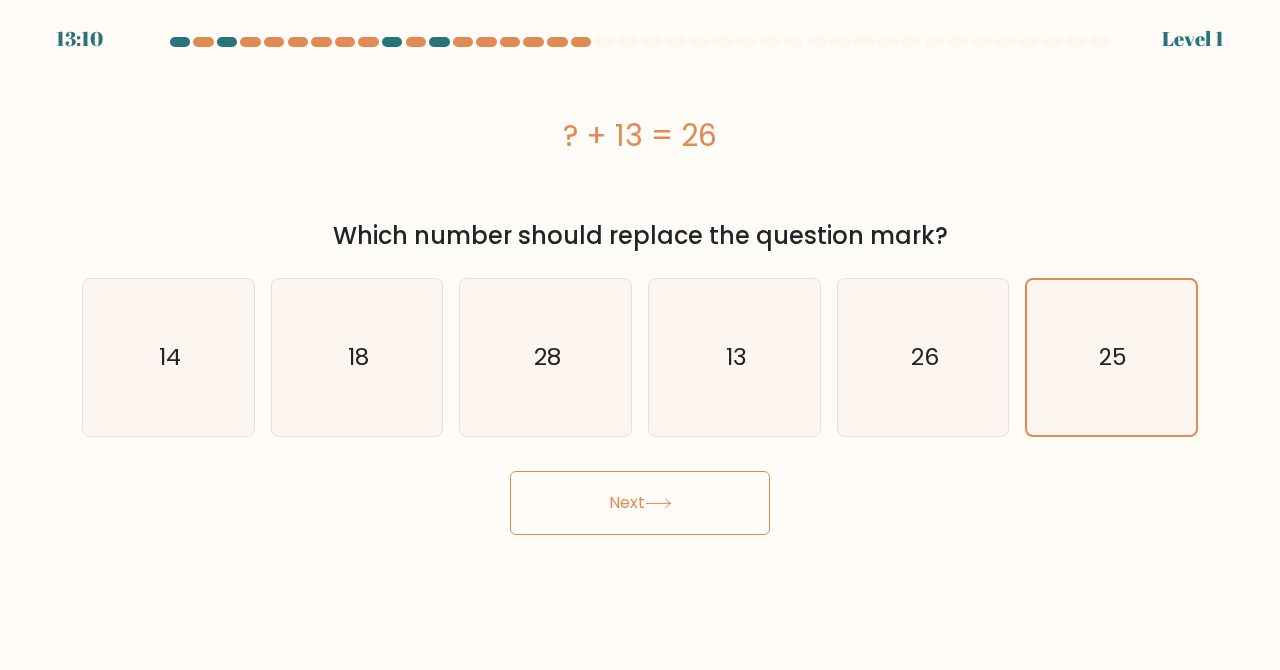 click on "Next" at bounding box center (640, 503) 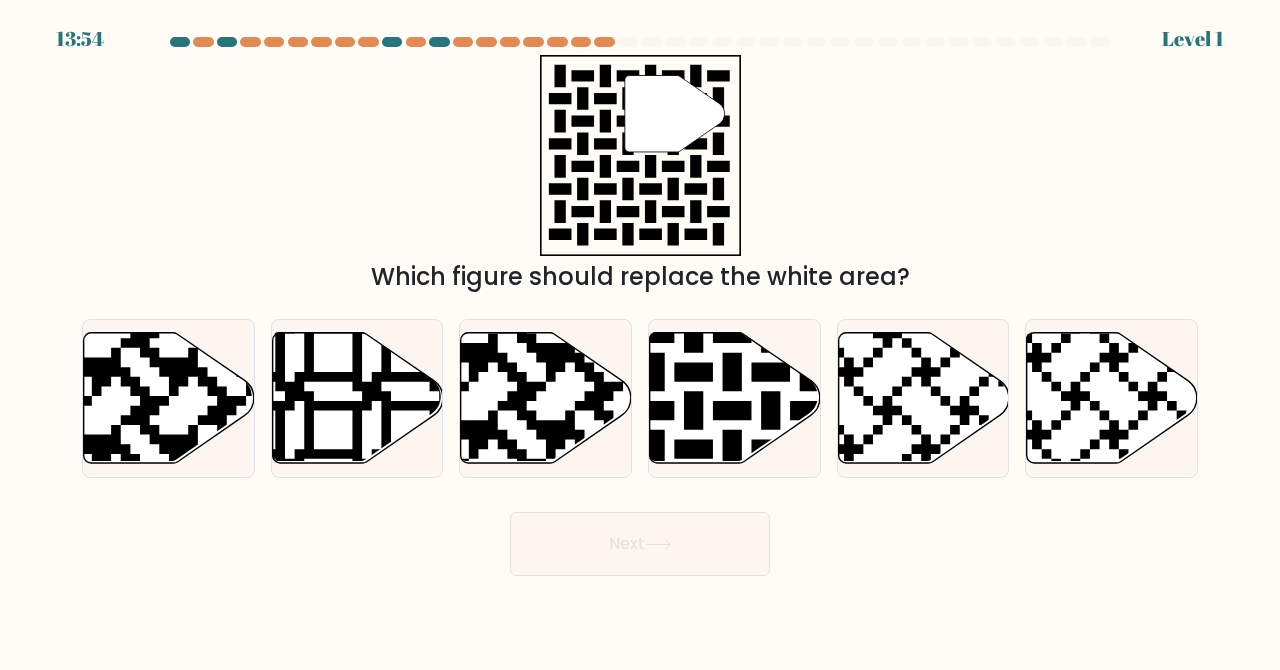 click on "Next" at bounding box center [640, 544] 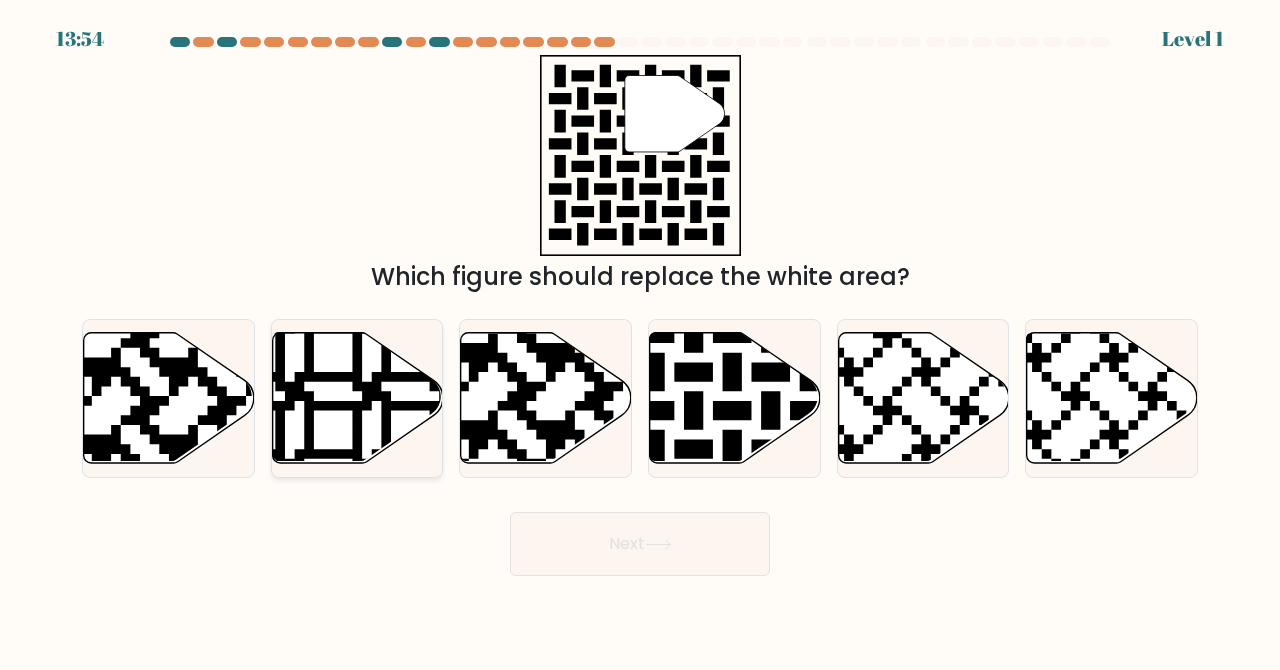 click 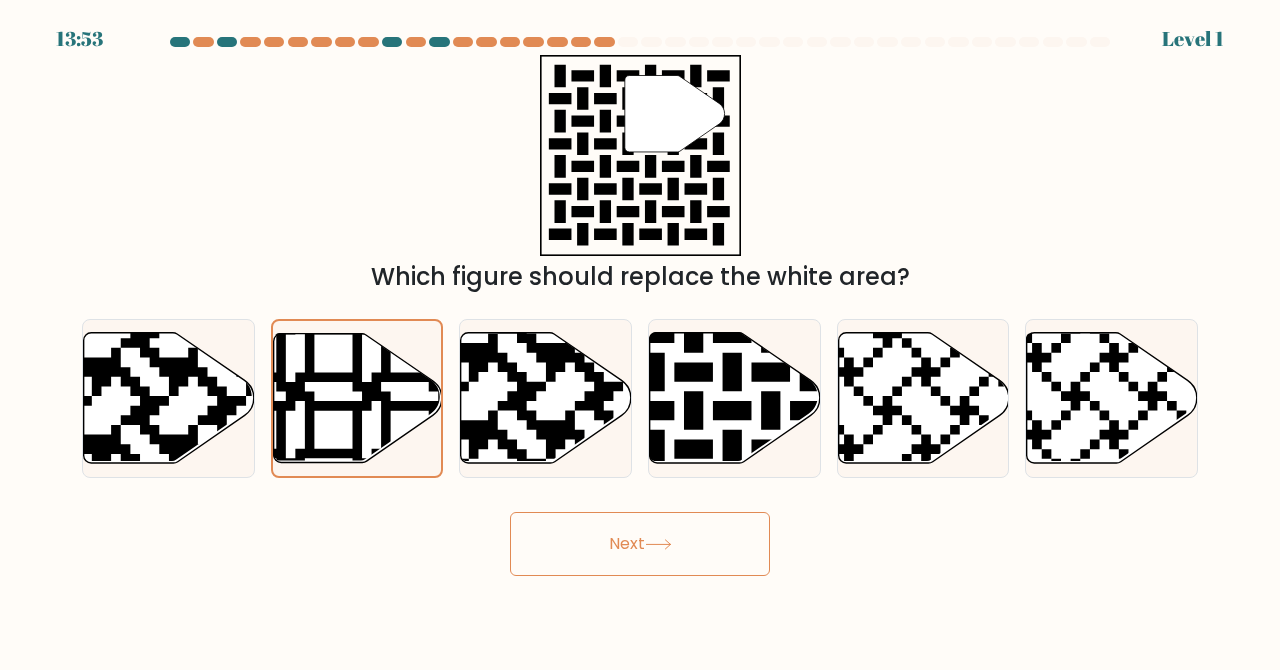 click on "Next" at bounding box center (640, 544) 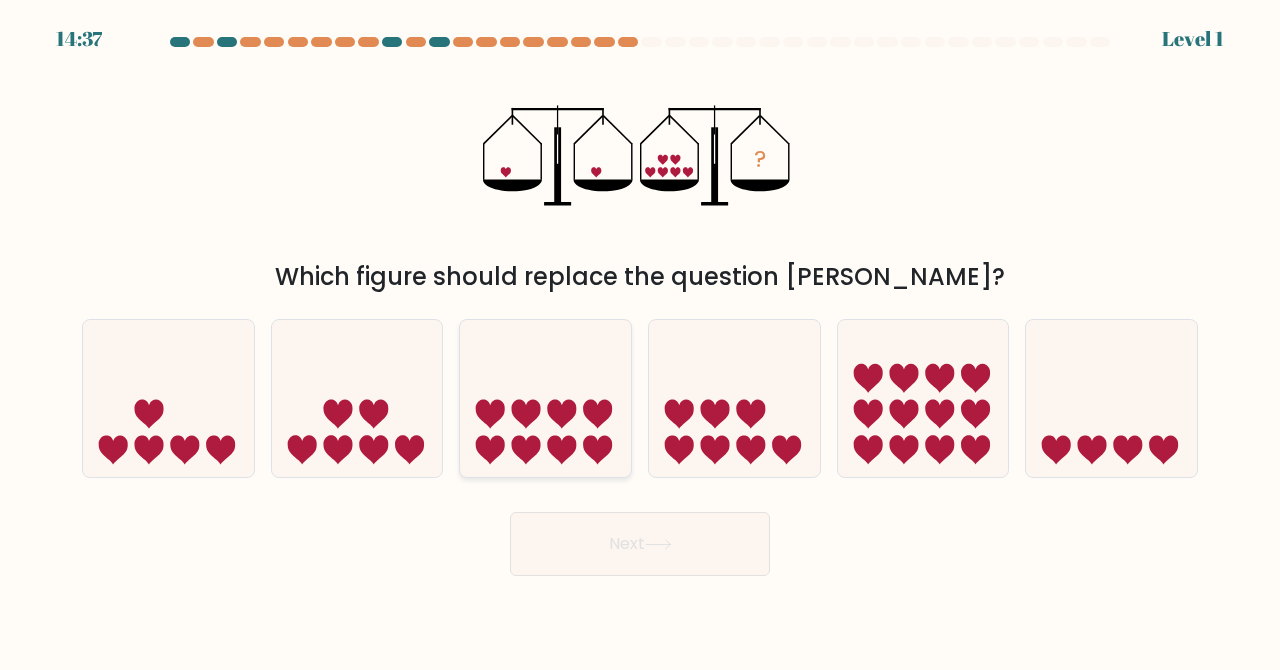 click 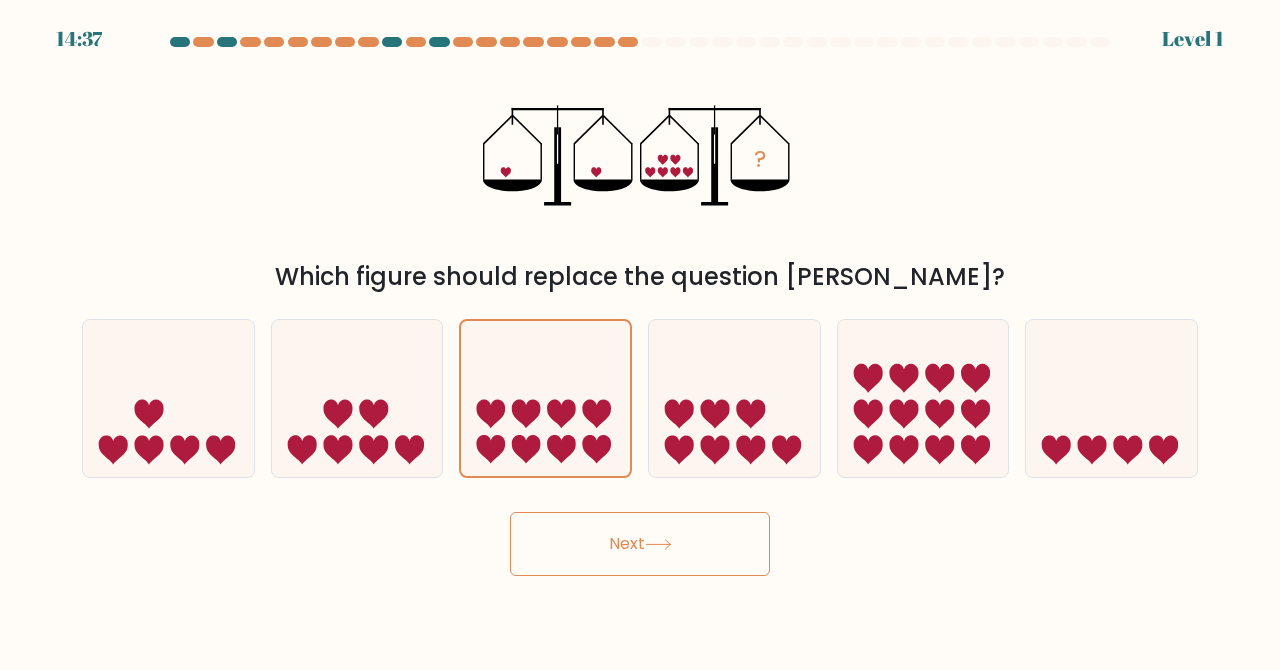 click on "Next" at bounding box center [640, 544] 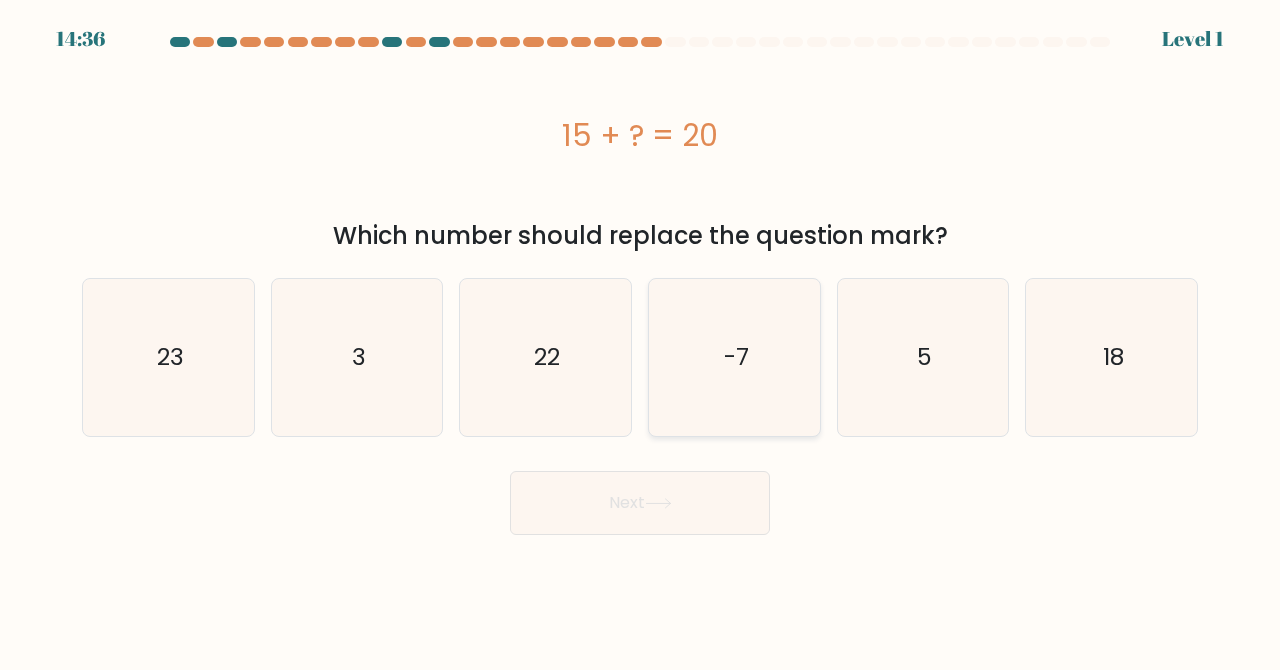 click on "-7" 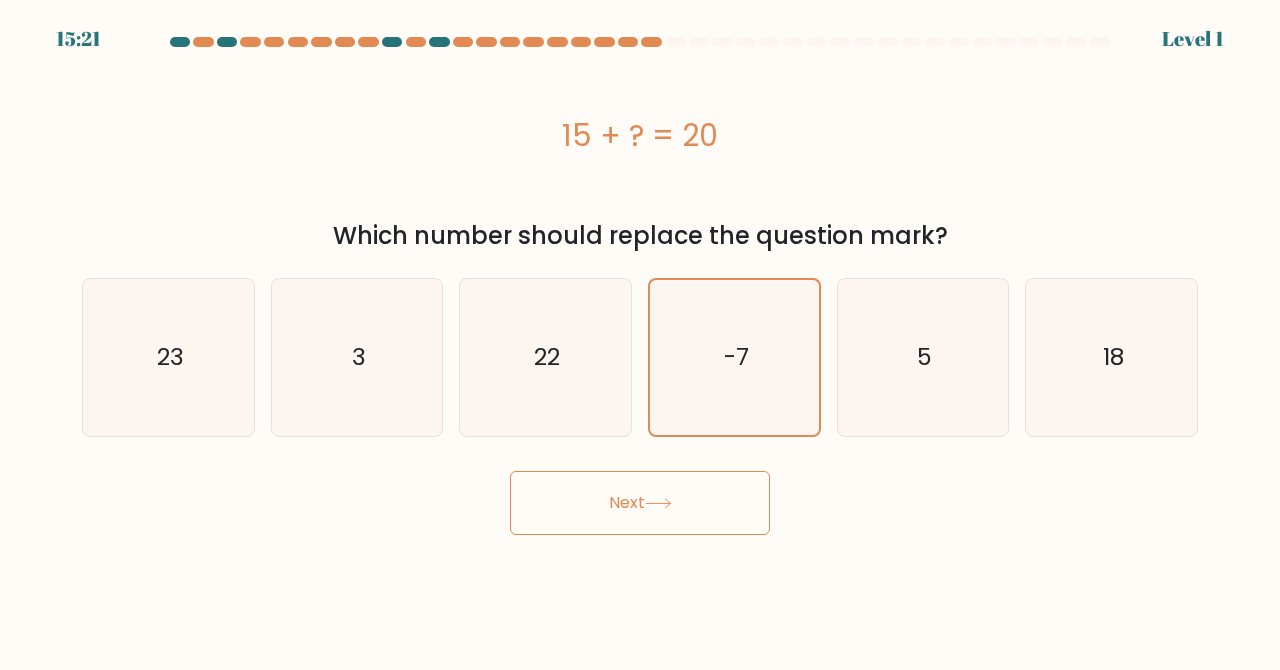 click on "Next" at bounding box center (640, 503) 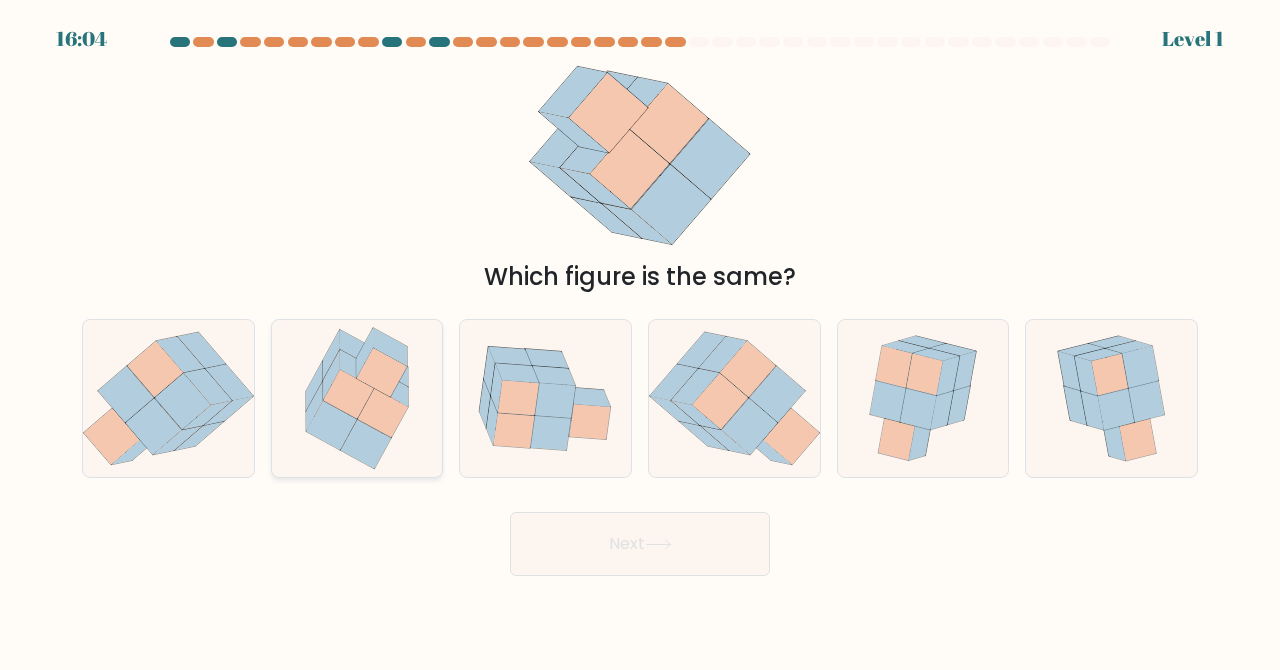 click 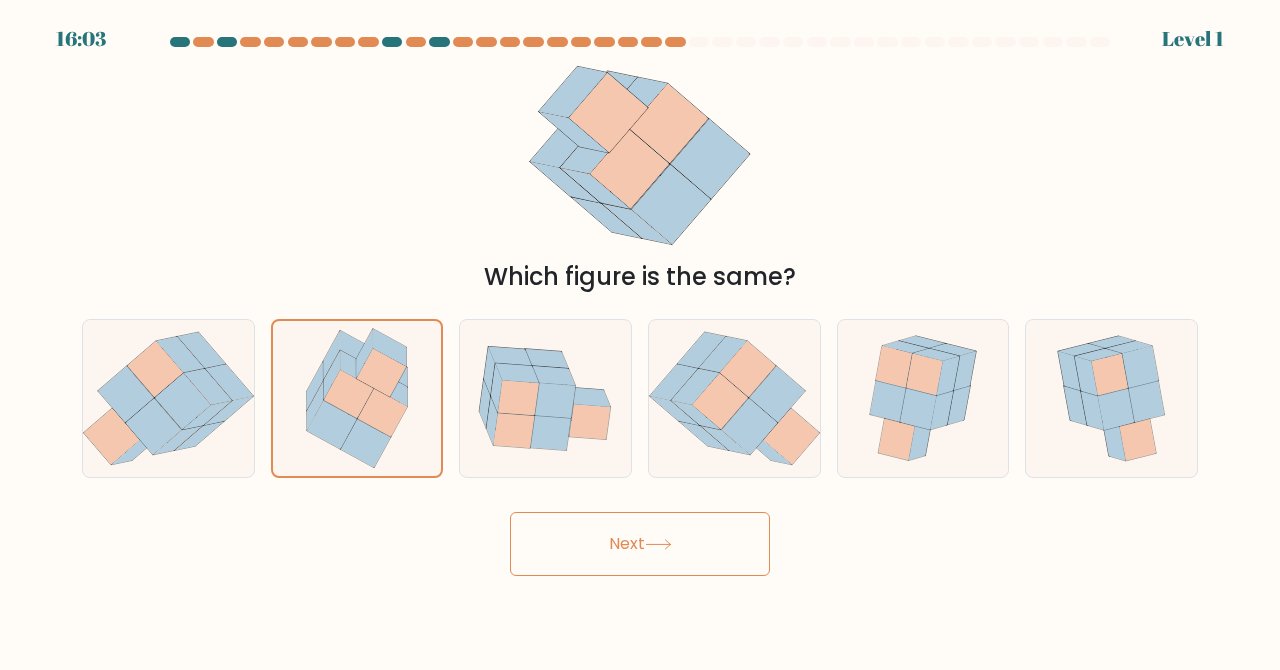 click on "Next" at bounding box center [640, 544] 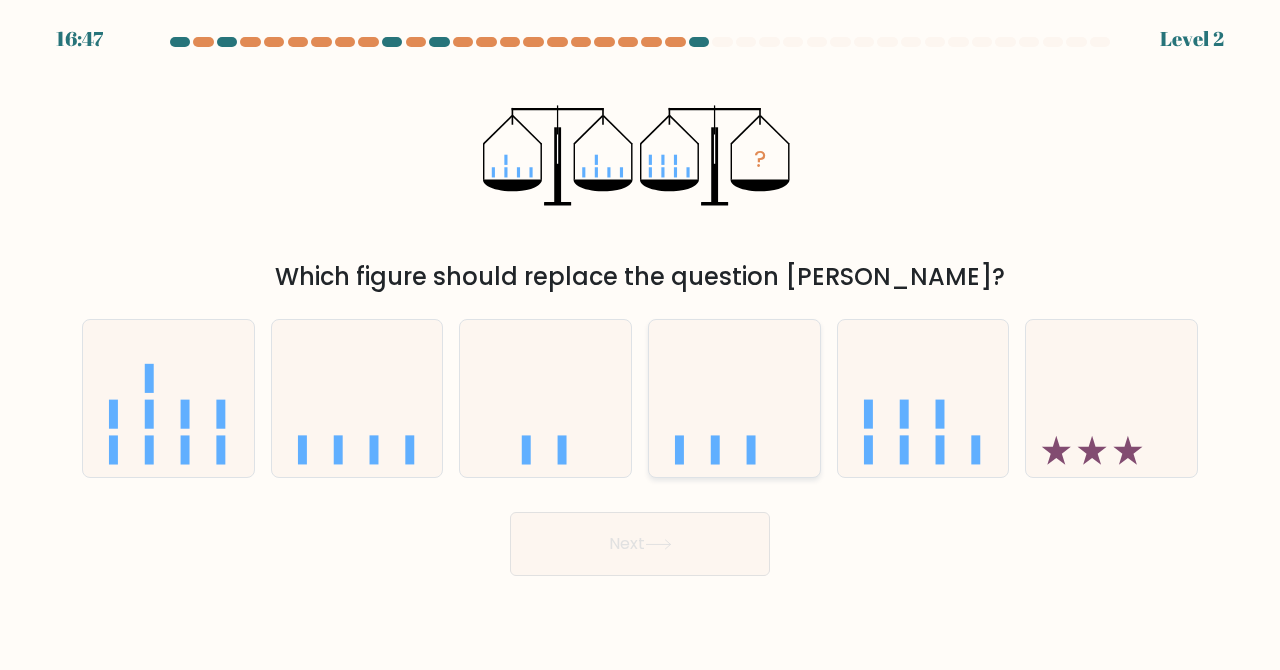 click 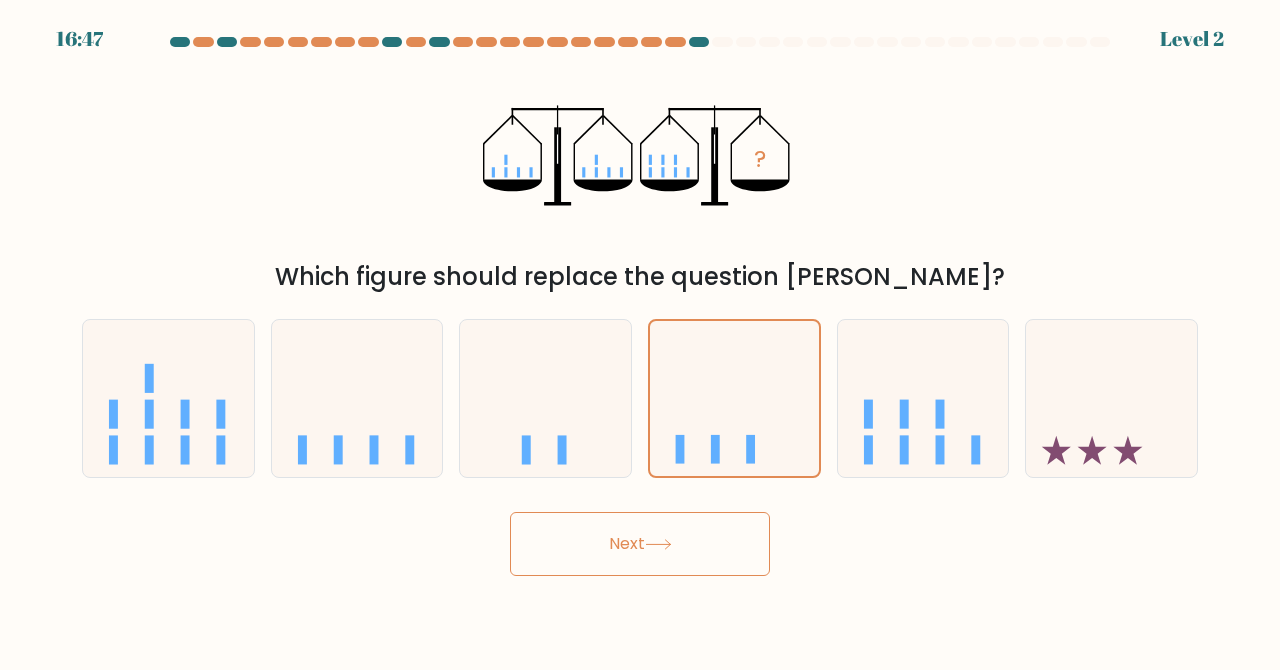 click on "Next" at bounding box center [640, 544] 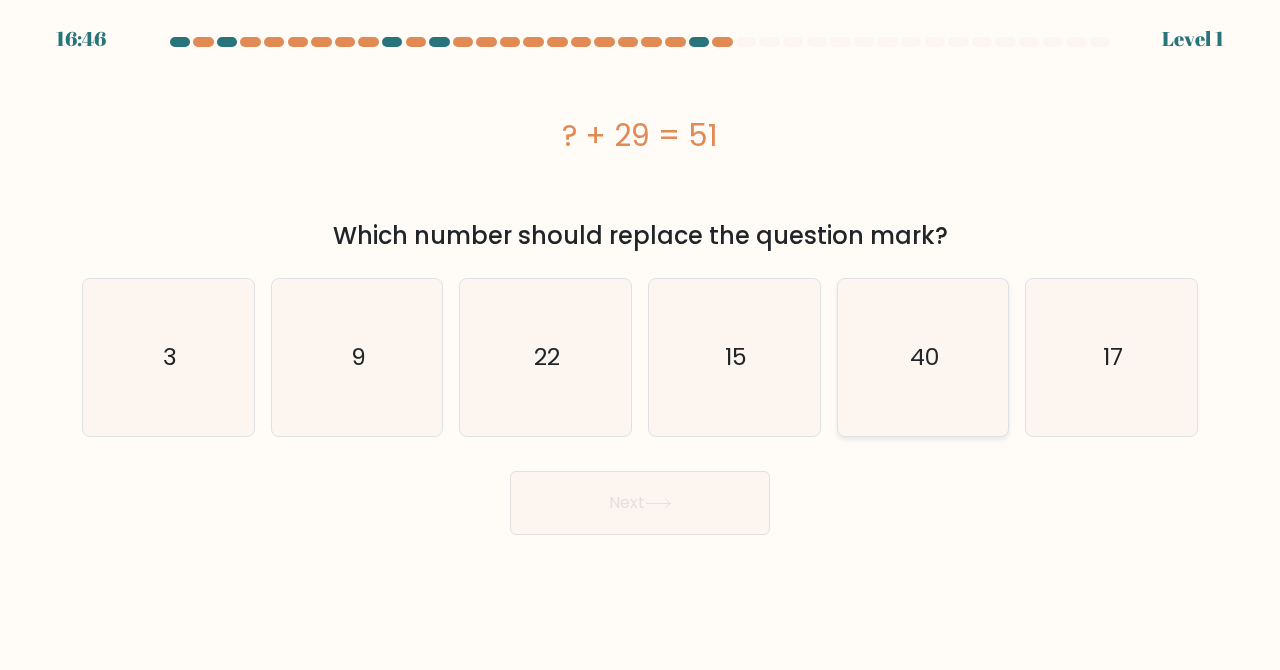 click on "40" 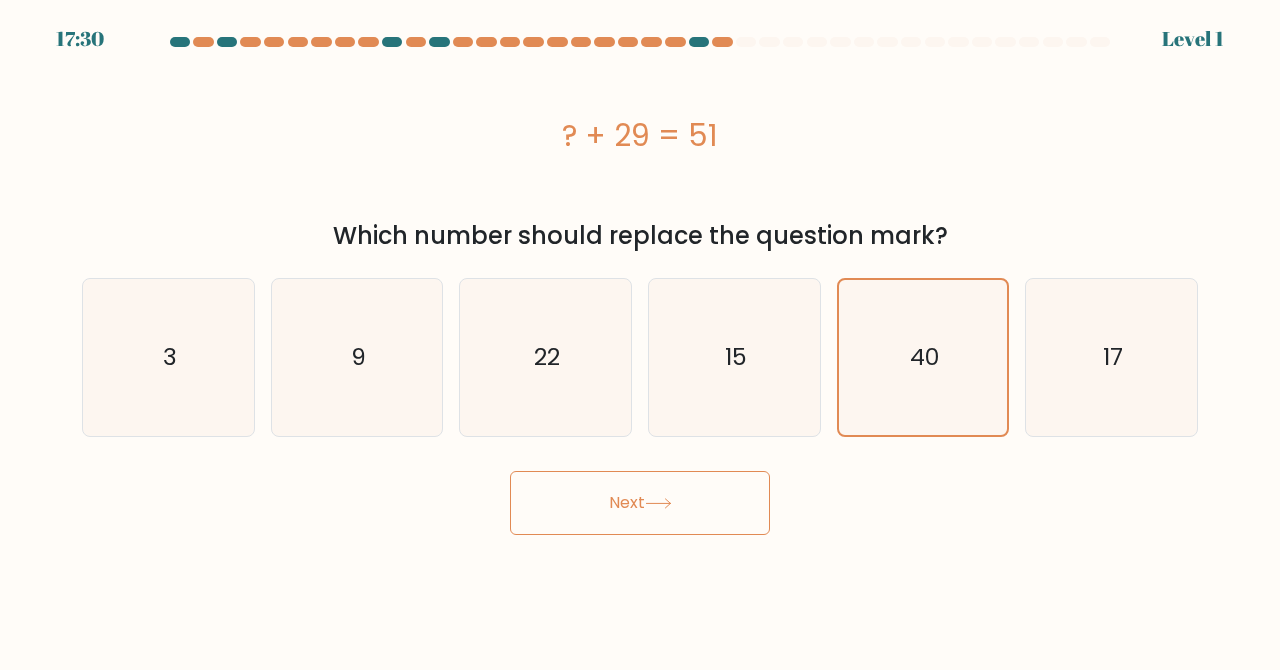 click on "Next" at bounding box center (640, 503) 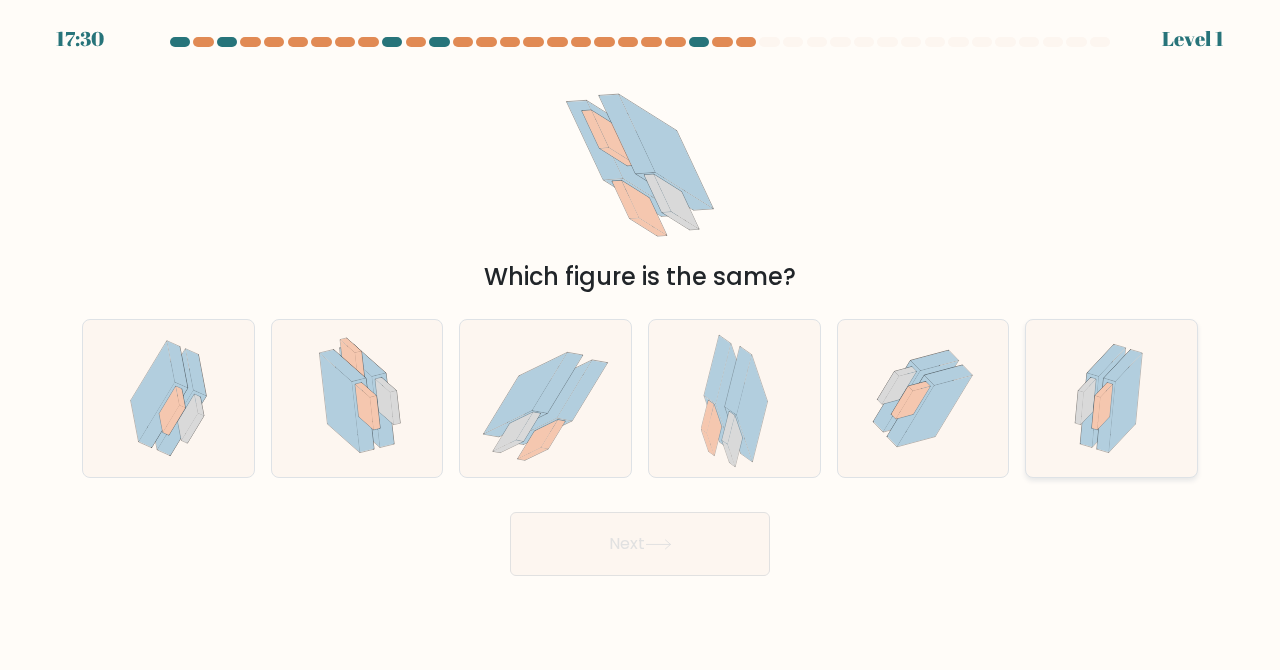 click 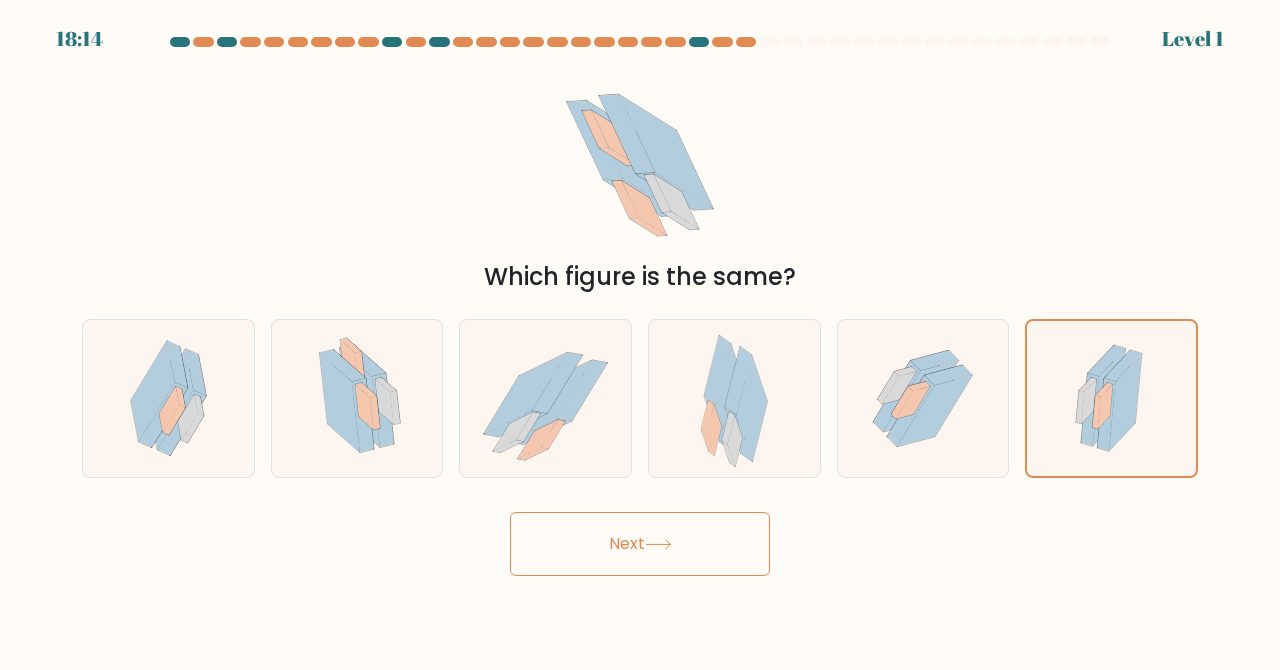 click on "Next" at bounding box center [640, 544] 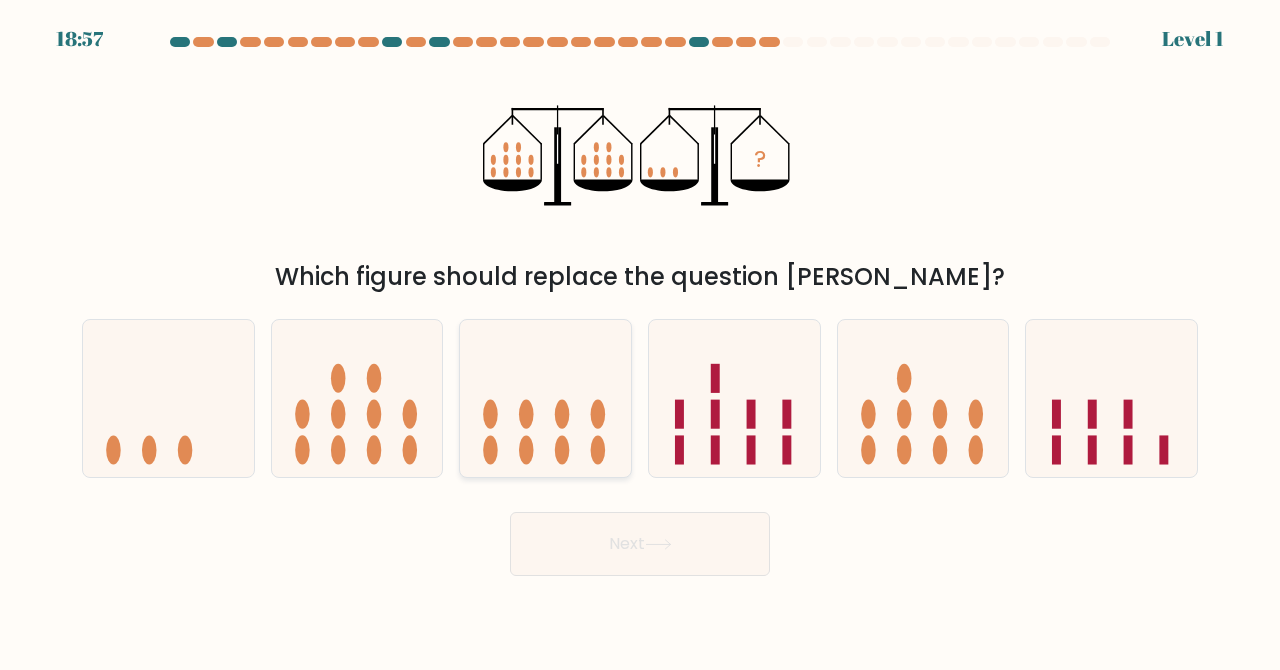 click 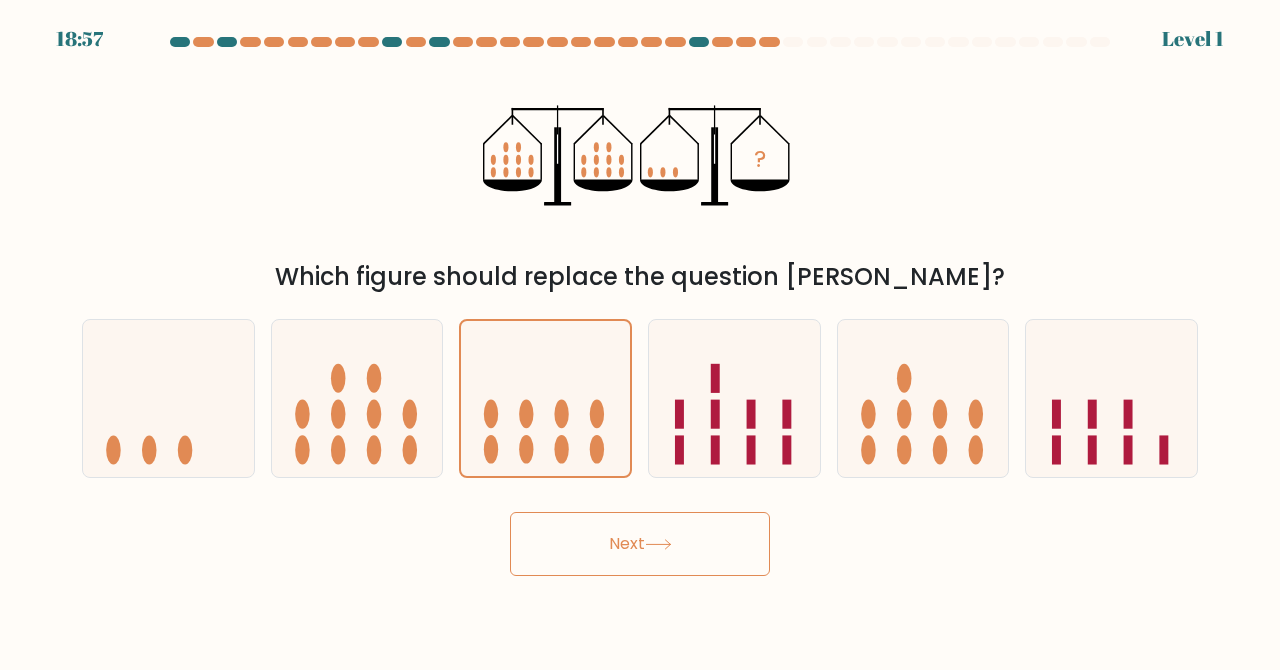 click on "Next" at bounding box center (640, 544) 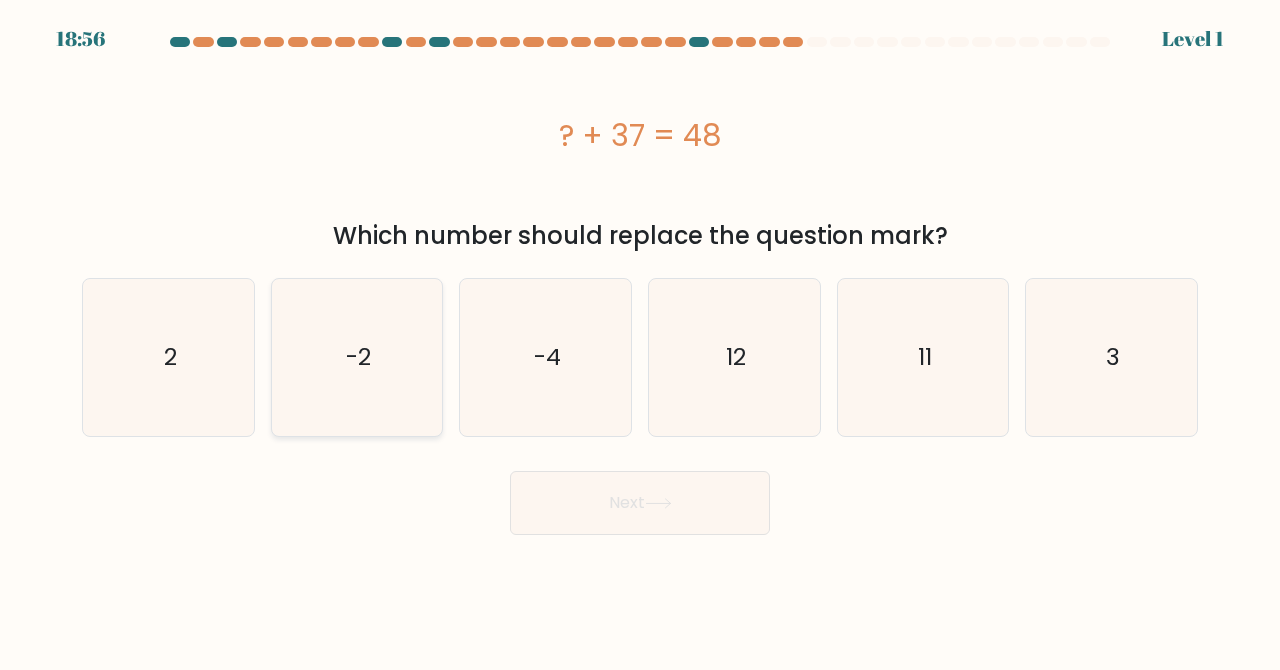 click on "-2" 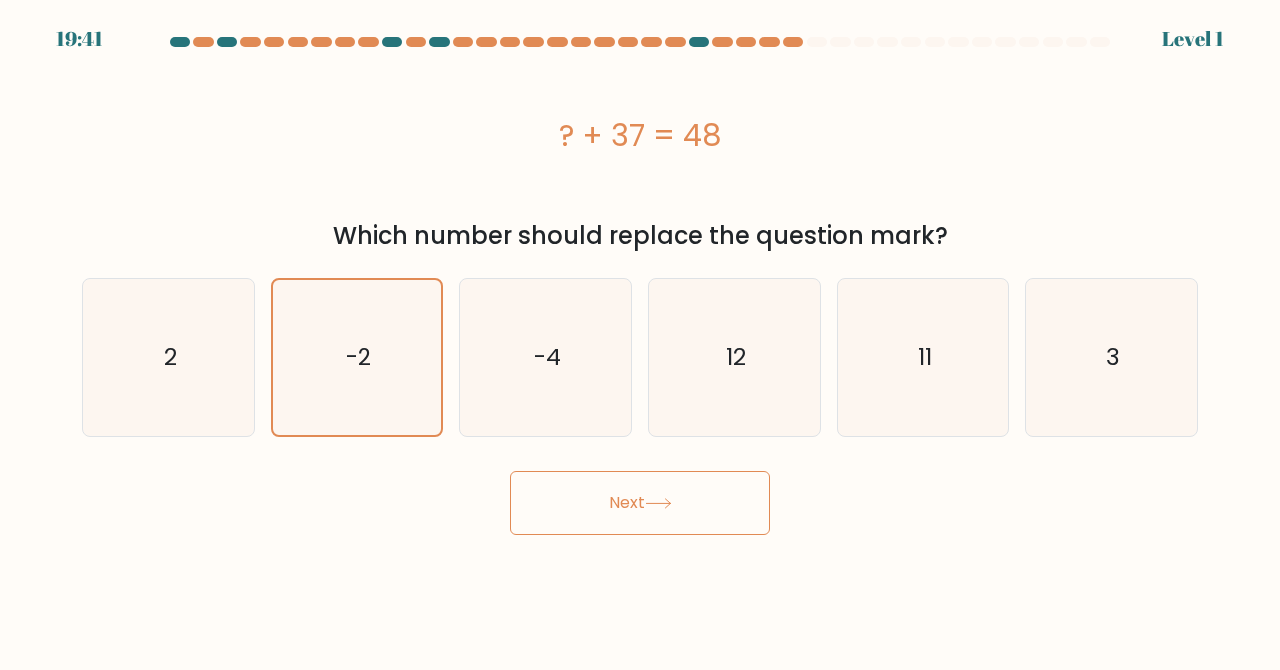 click on "Next" at bounding box center (640, 503) 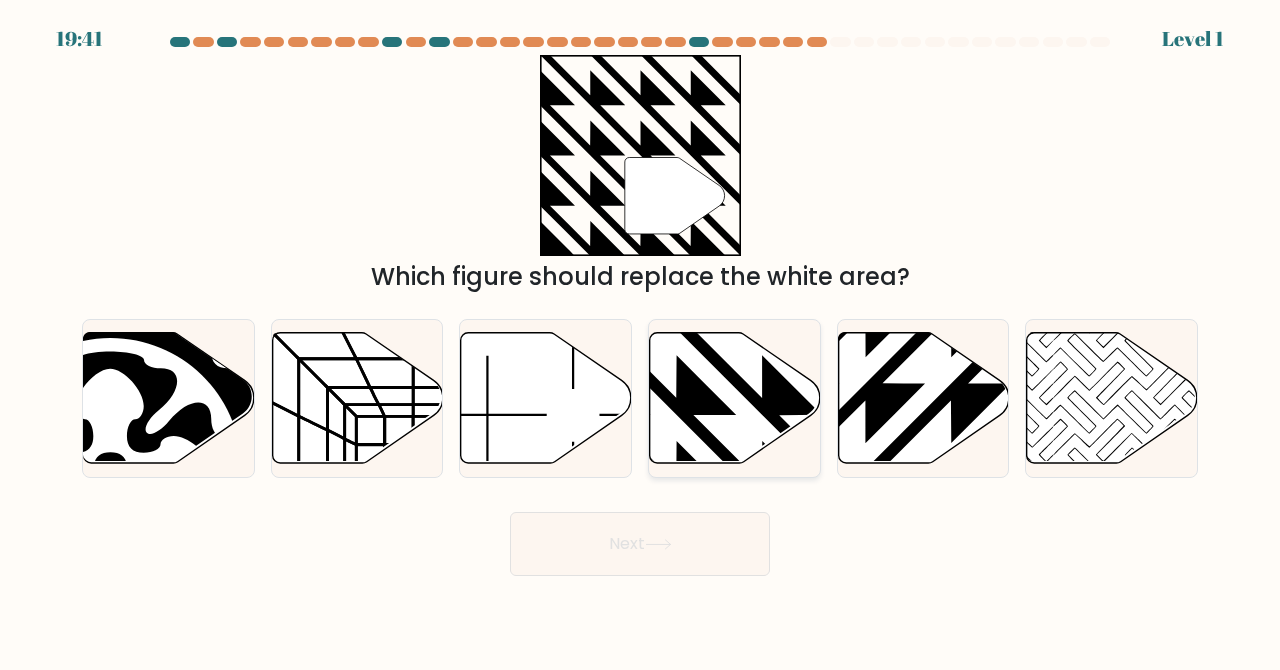 click 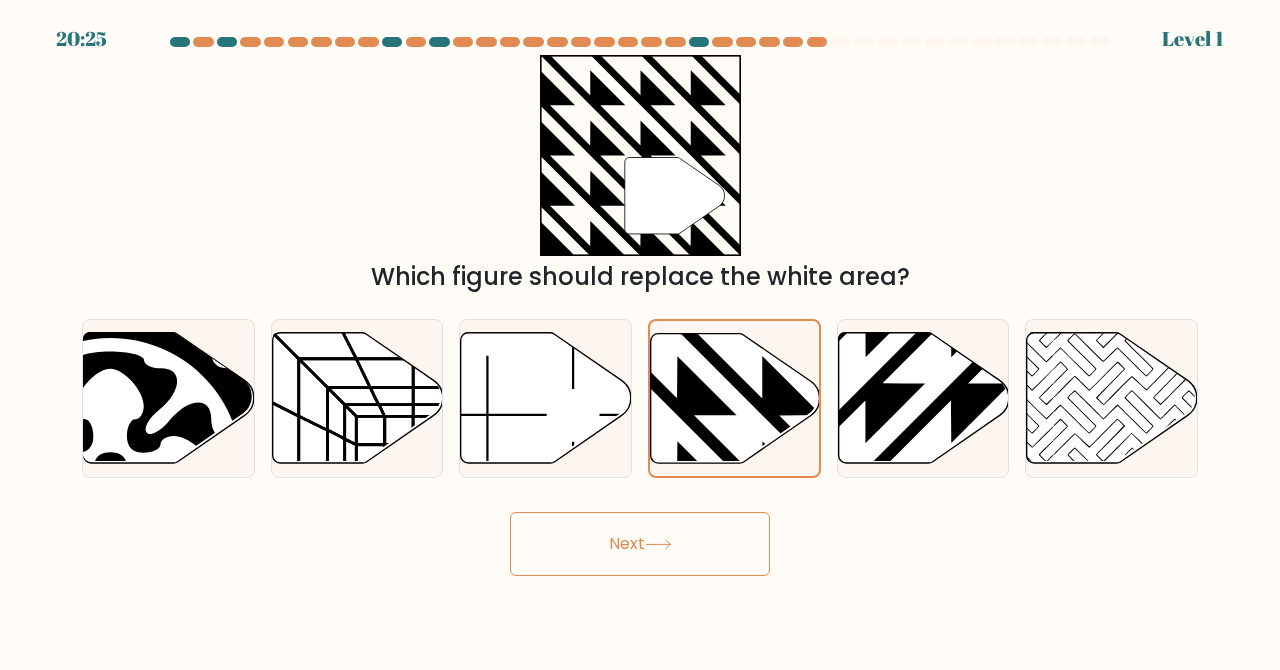 click on "Next" at bounding box center [640, 544] 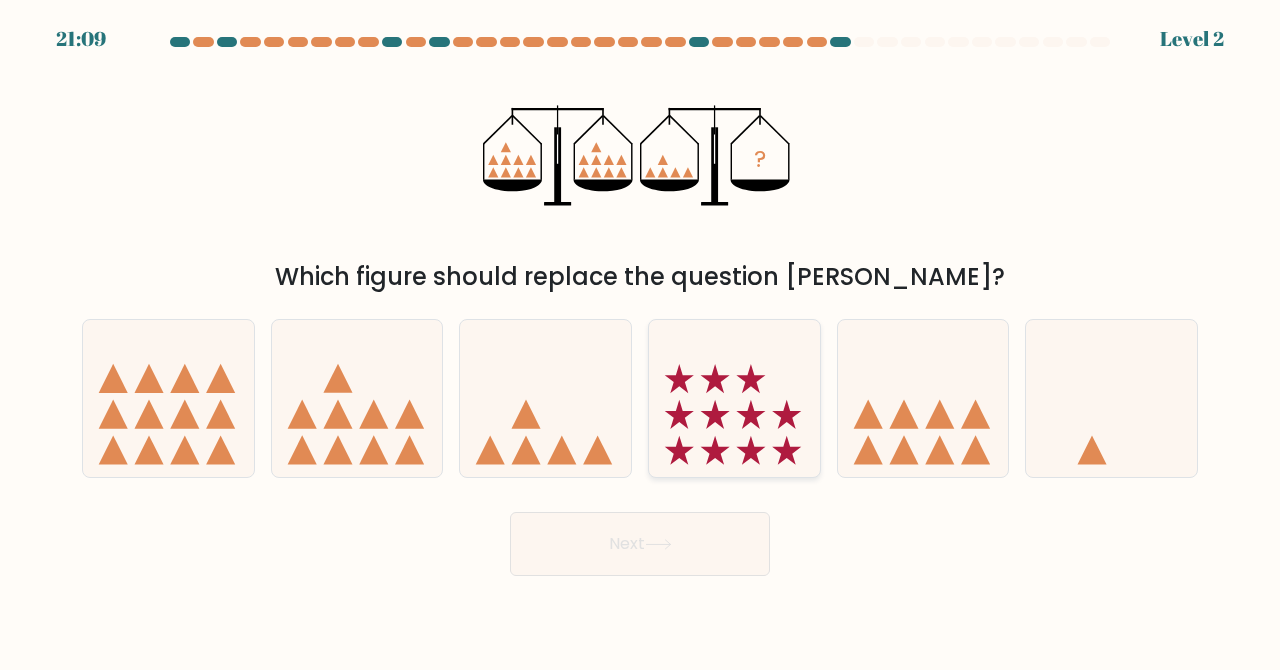 click 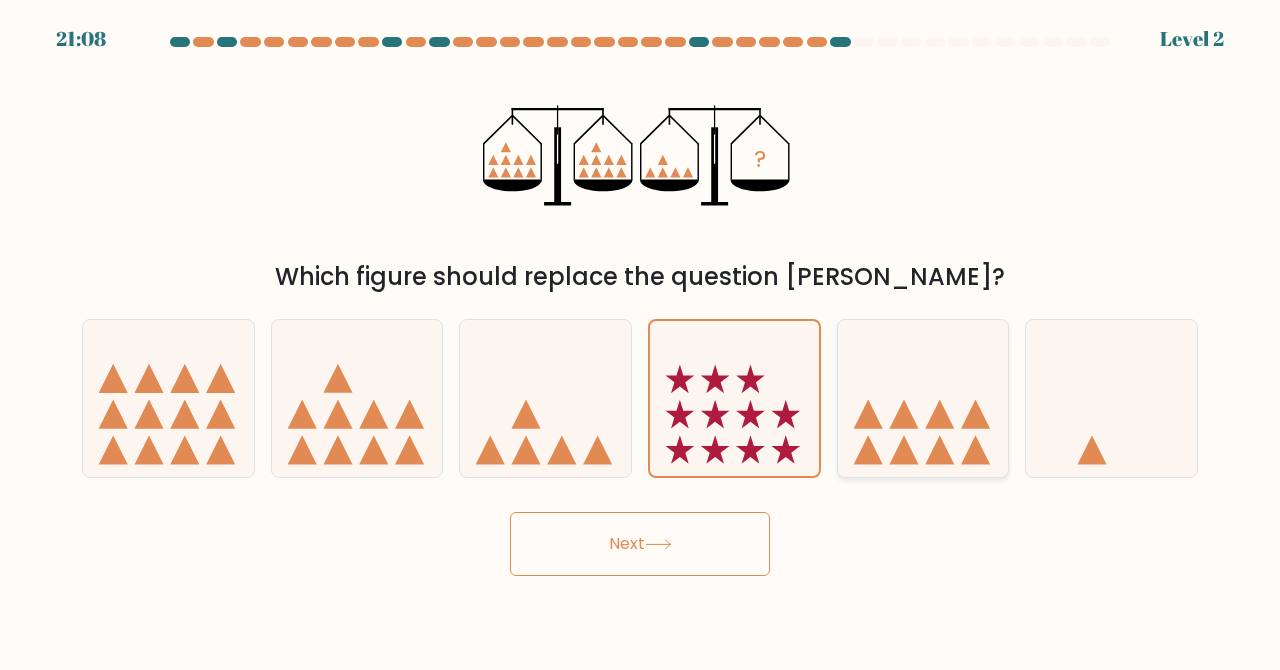 click 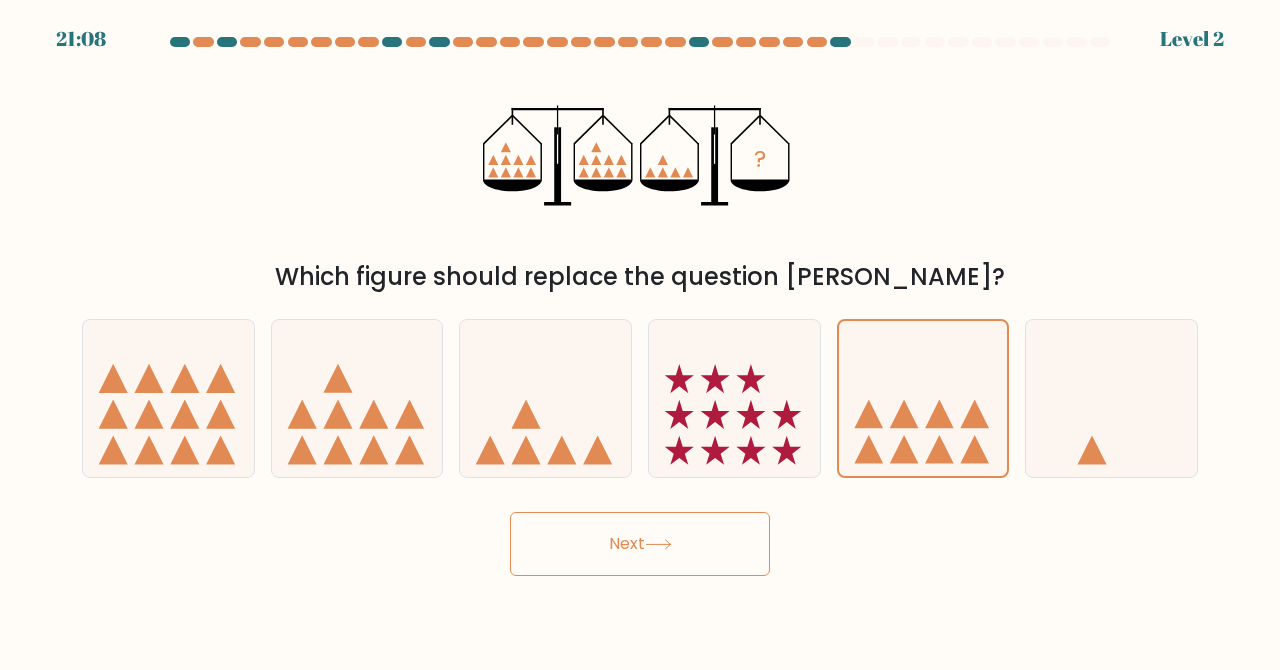 click on "Next" at bounding box center [640, 544] 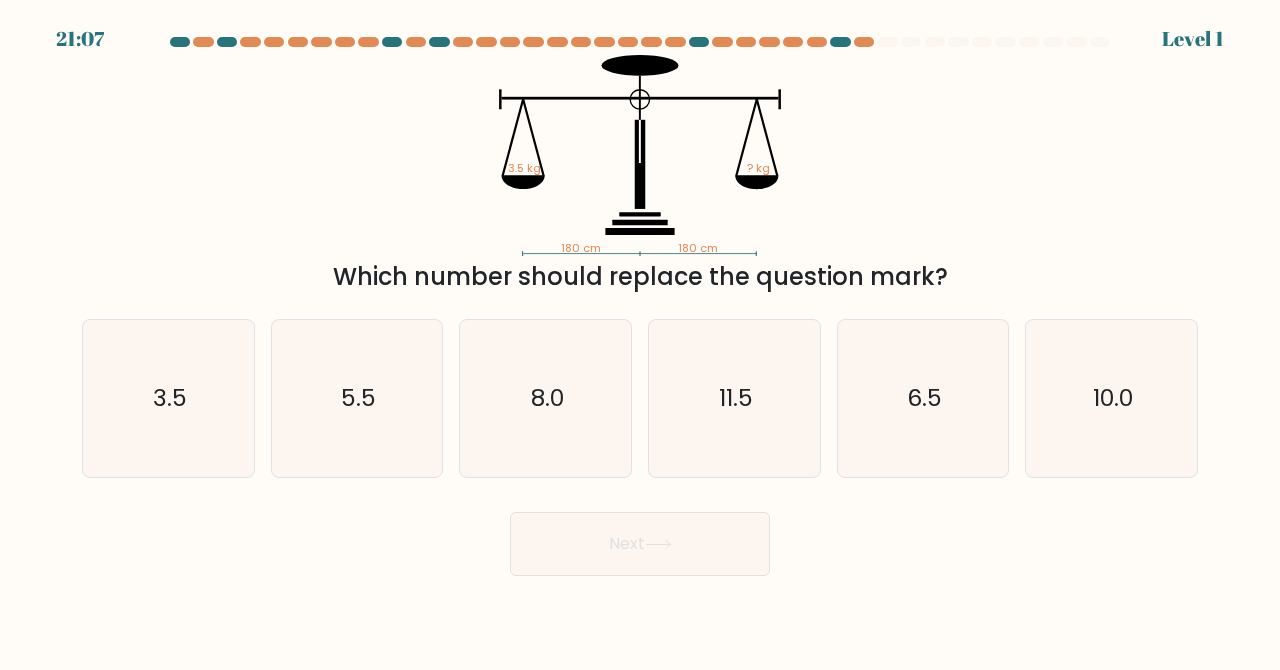 click on "5.5" 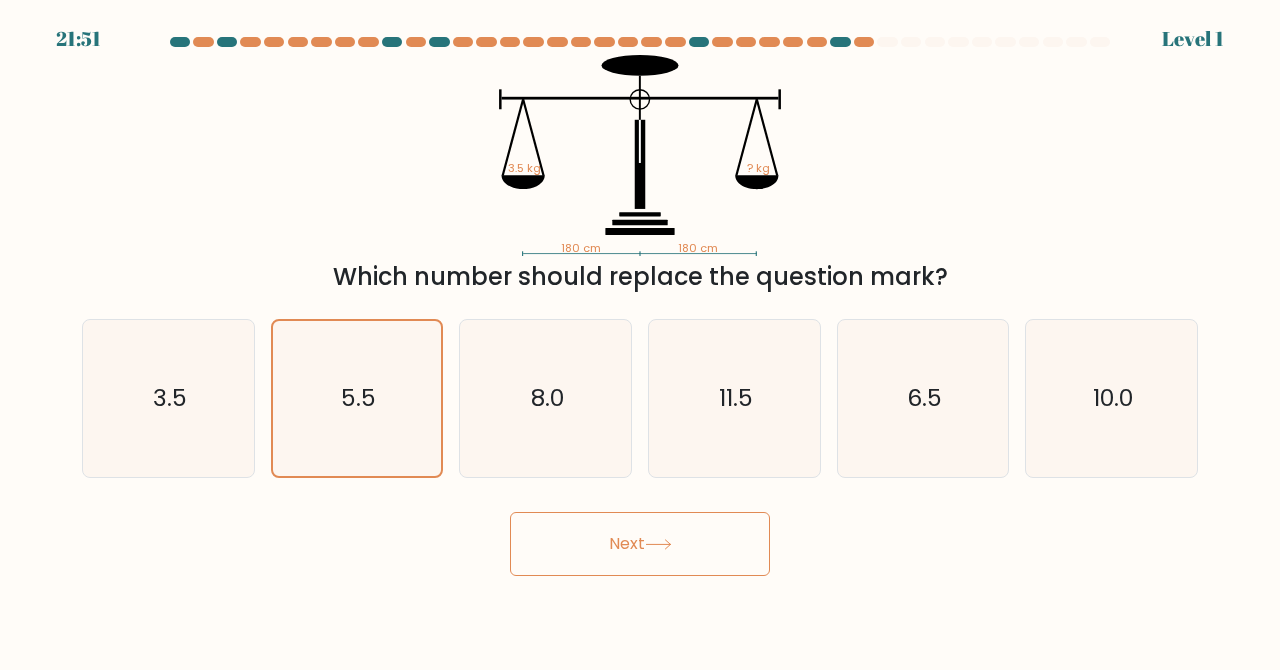 click on "Next" at bounding box center [640, 544] 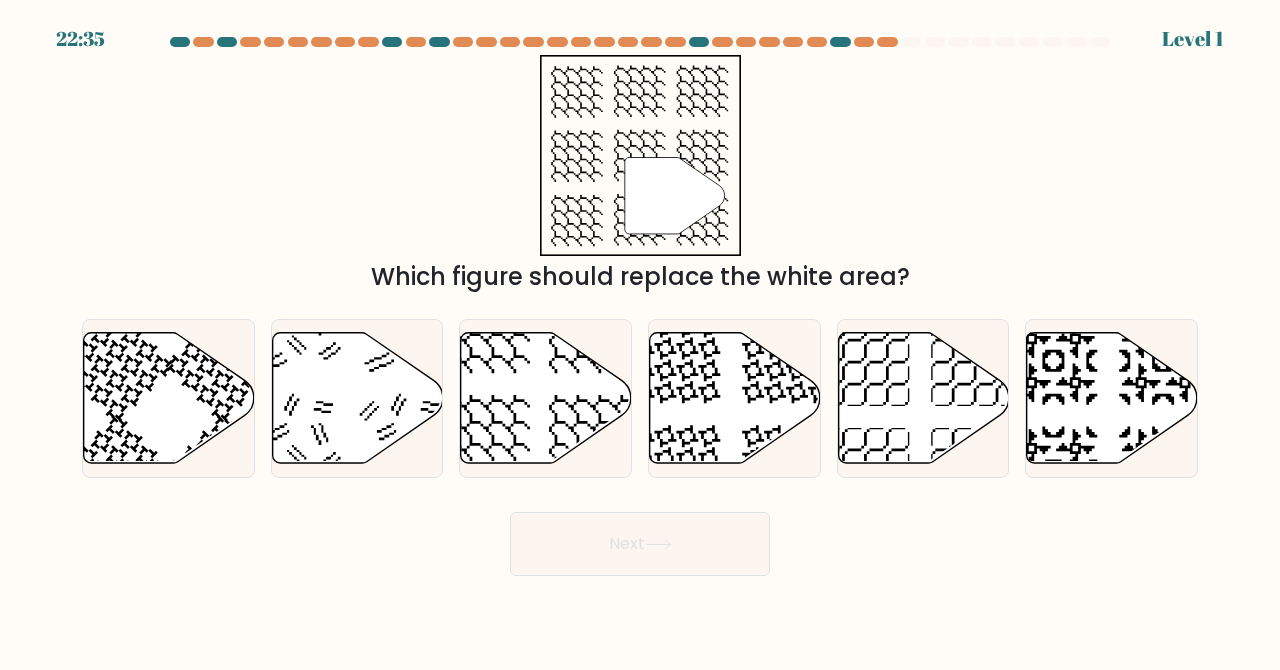 click 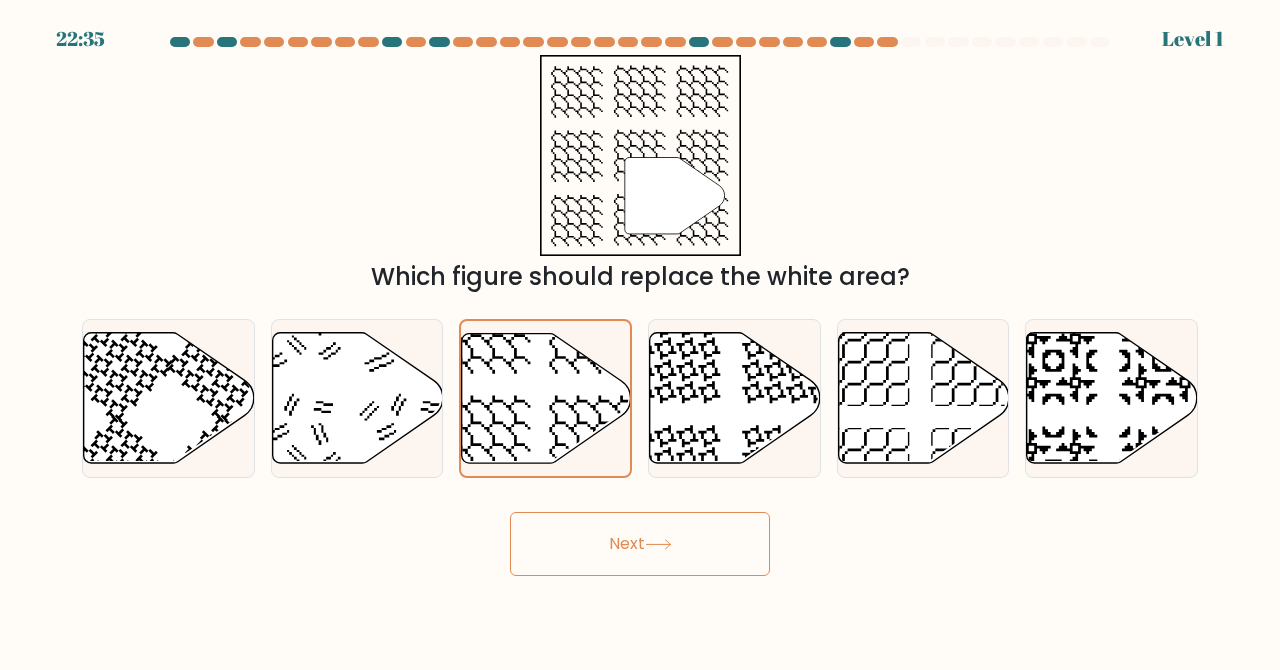click on "Next" at bounding box center (640, 544) 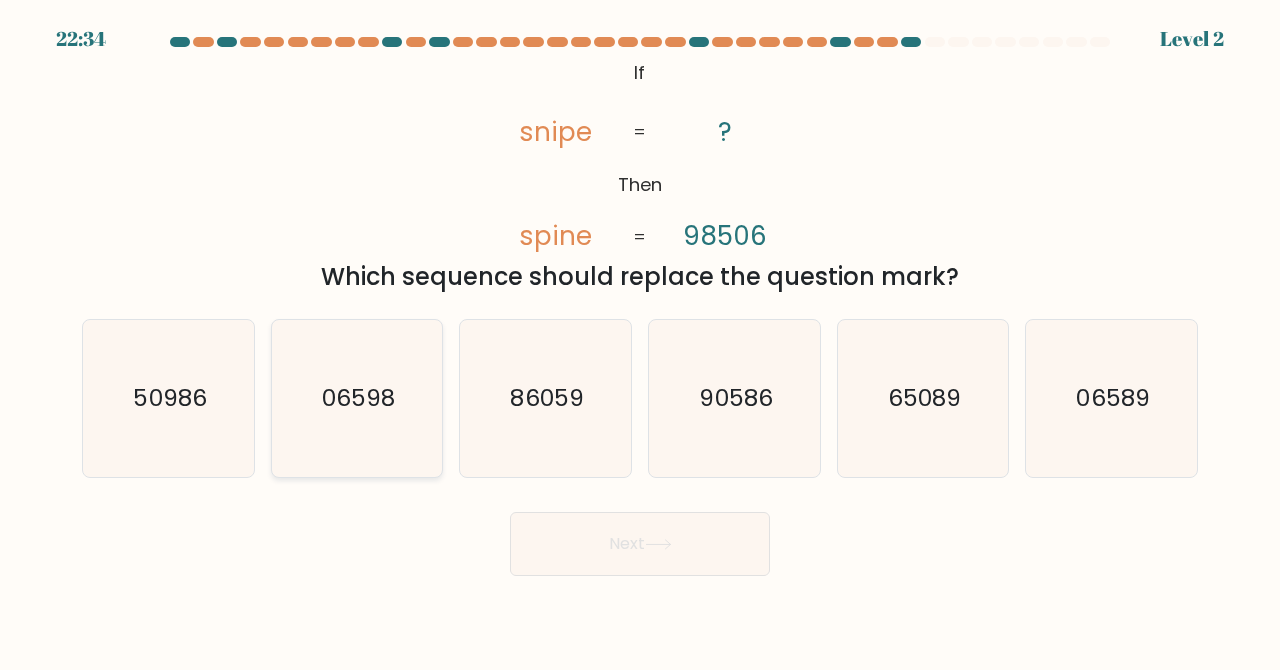 click on "06598" at bounding box center [357, 398] 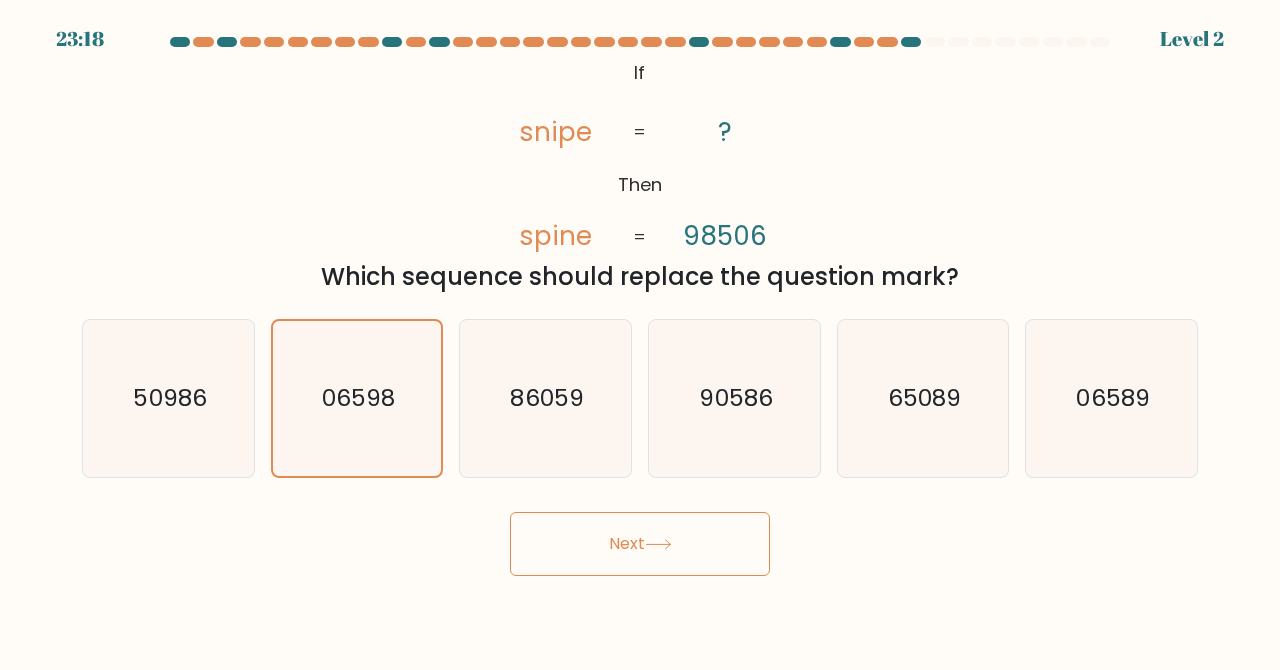 click on "Next" at bounding box center [640, 544] 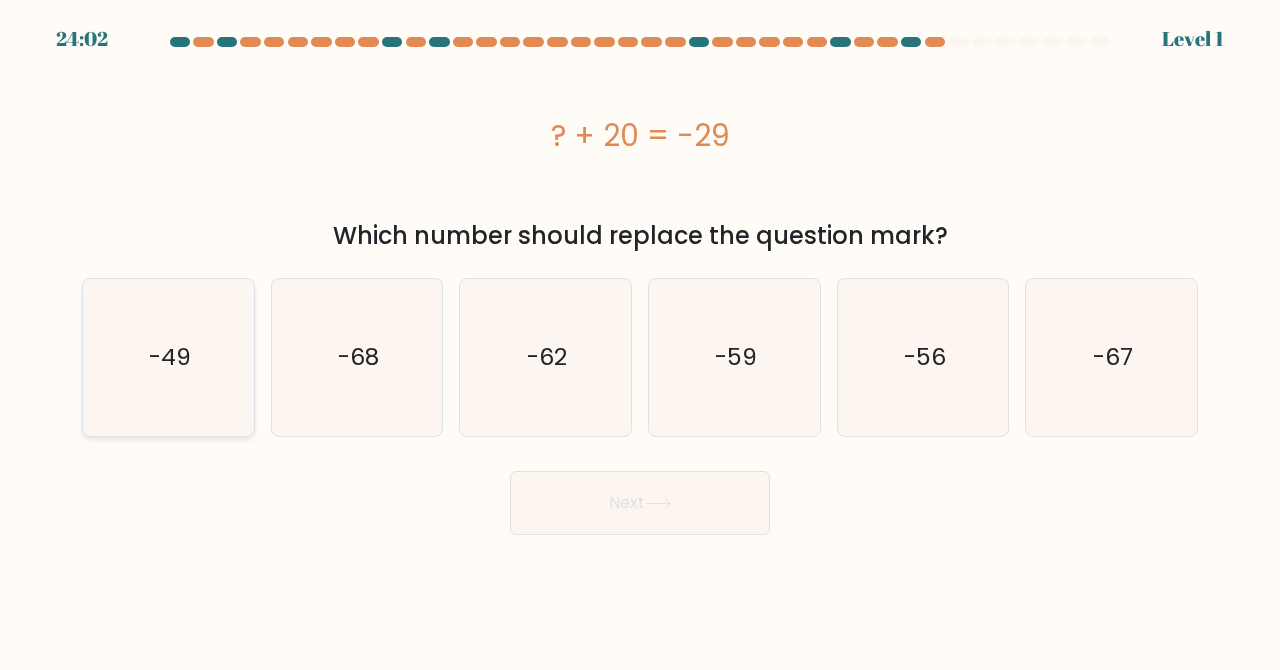 click on "-49" 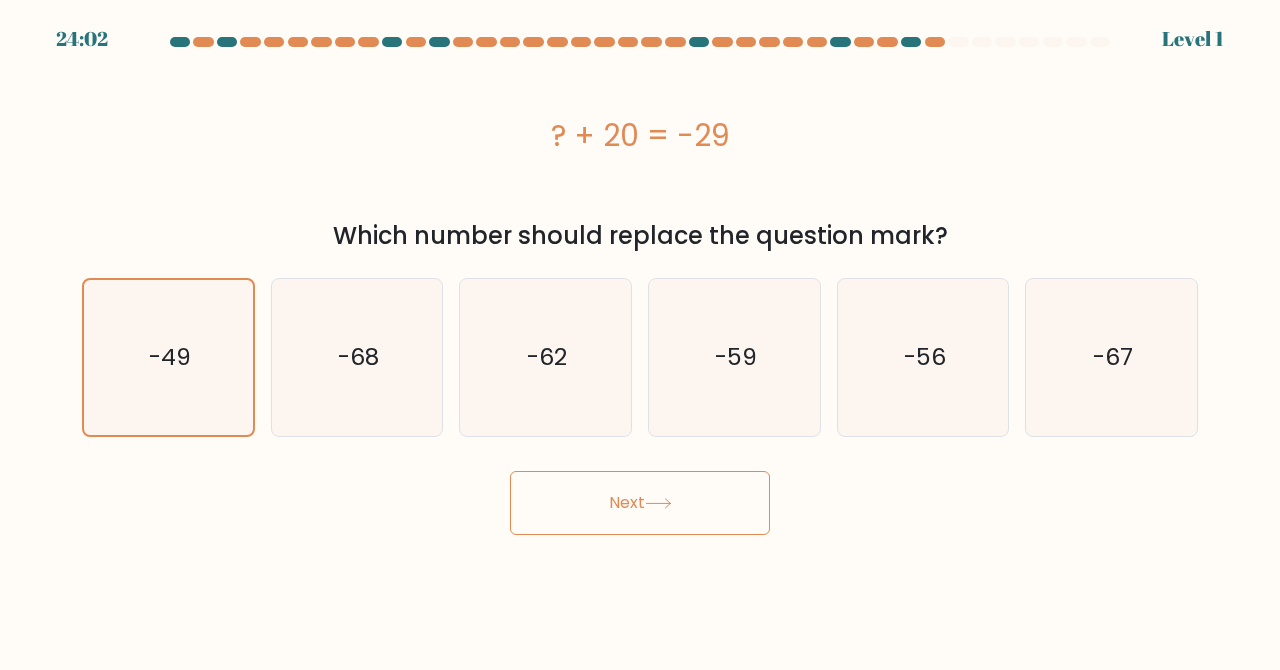 click on "Next" at bounding box center (640, 503) 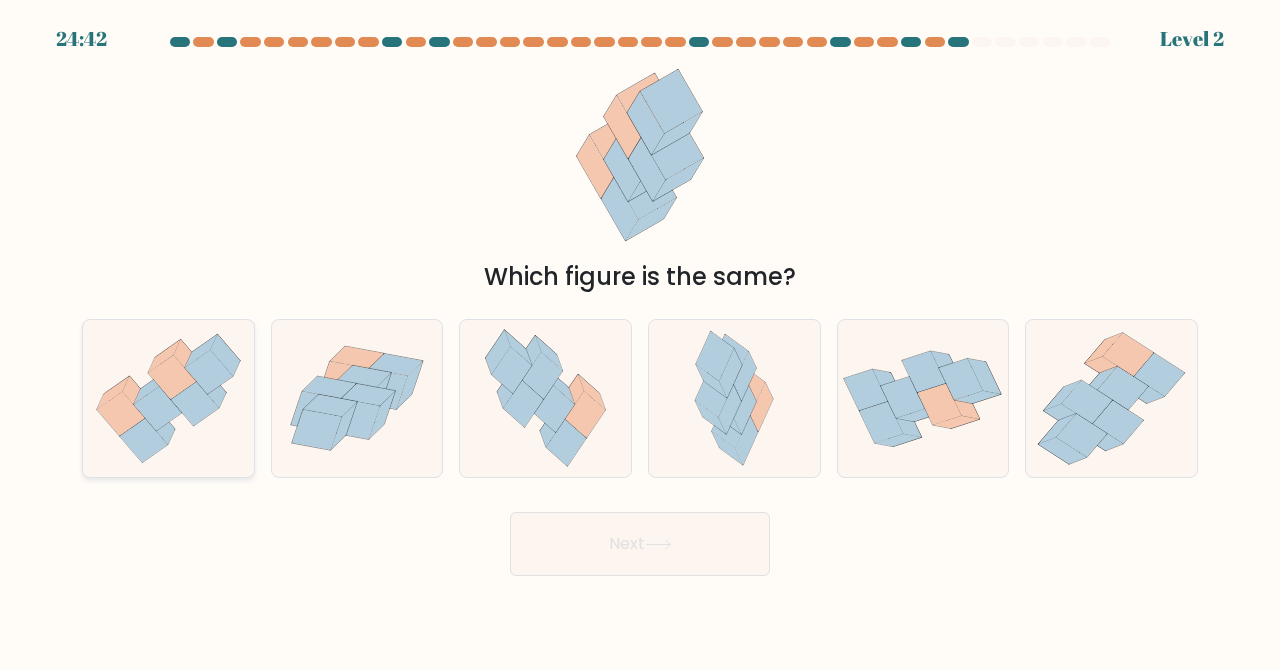click 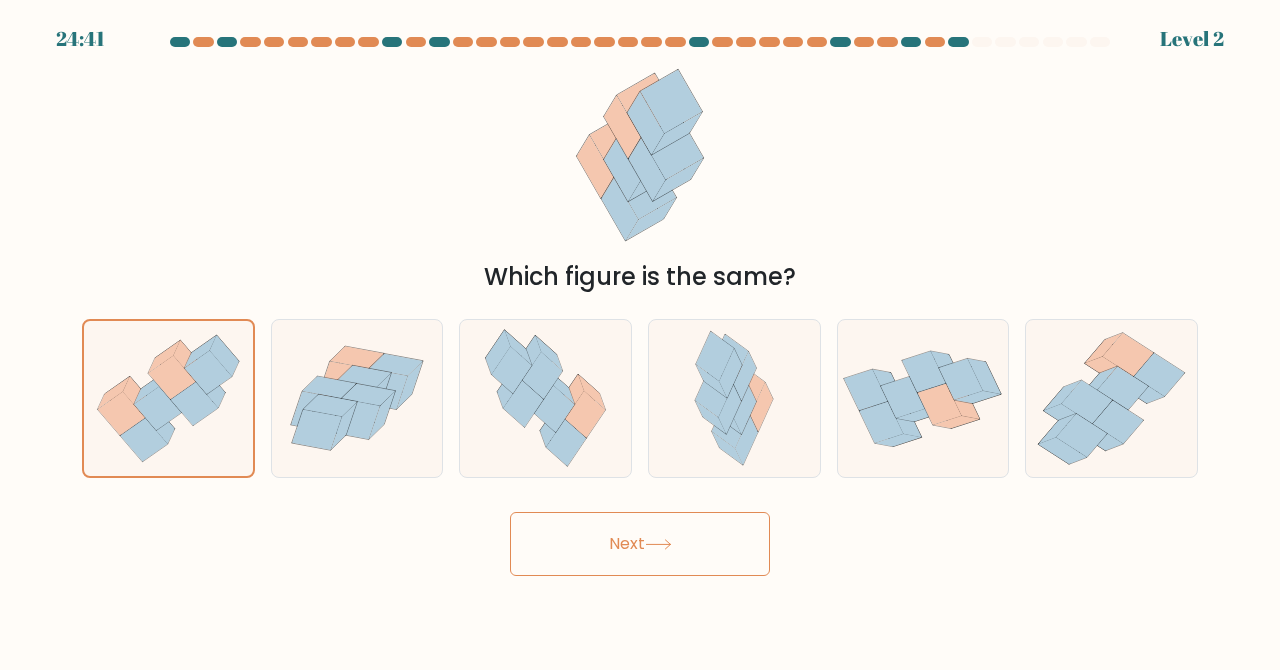 click on "Next" at bounding box center [640, 544] 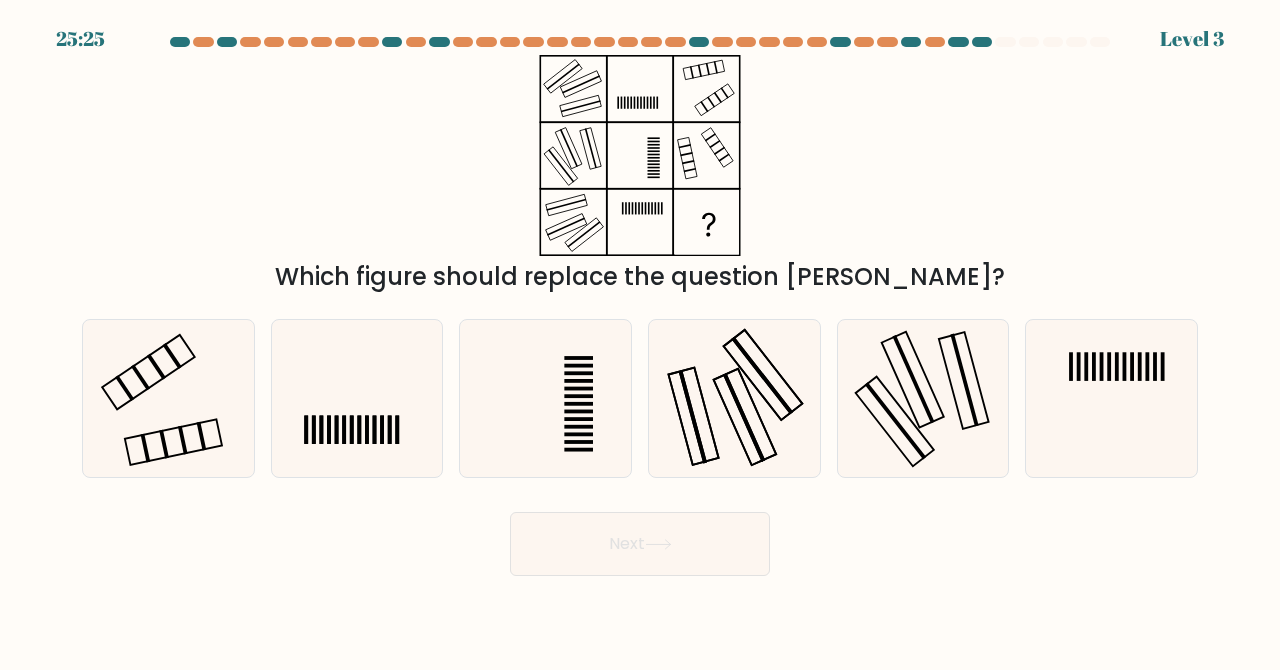 click 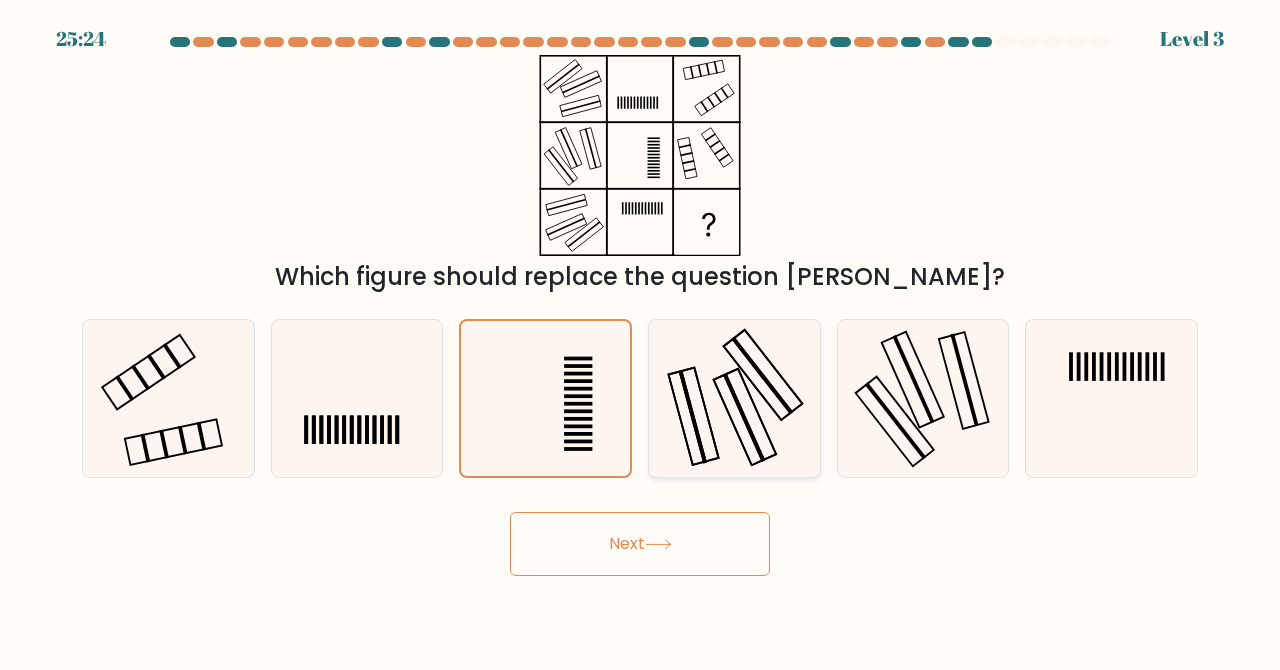 click 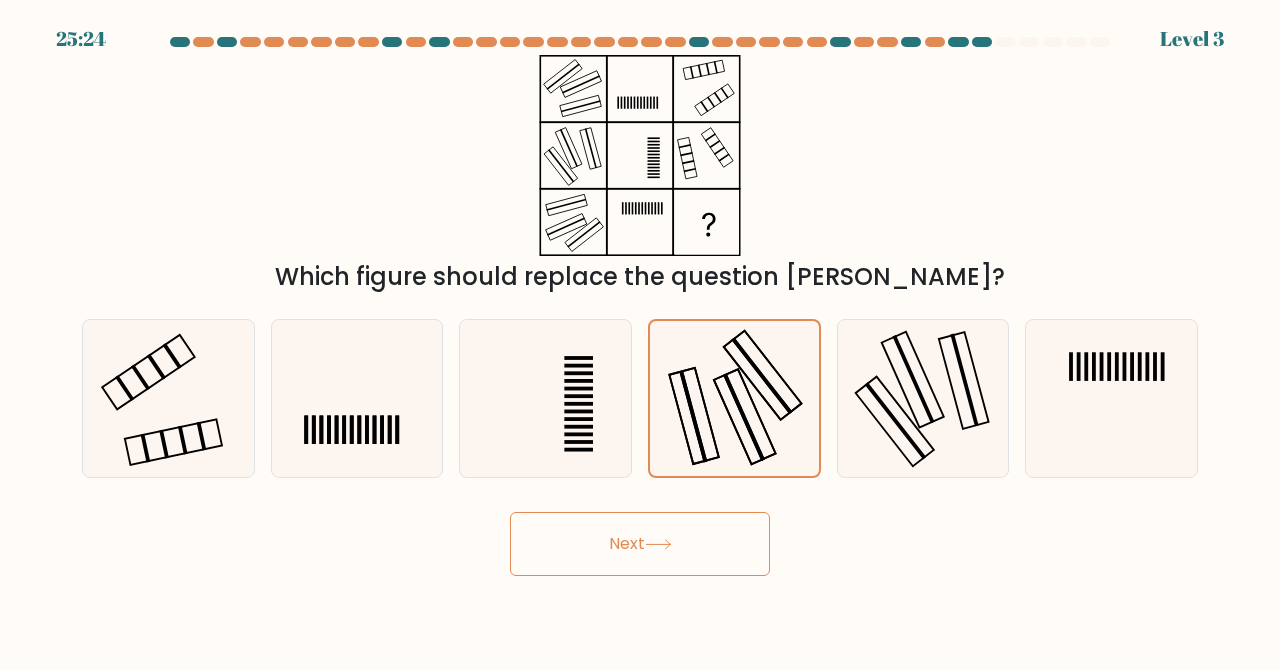click on "Next" at bounding box center (640, 544) 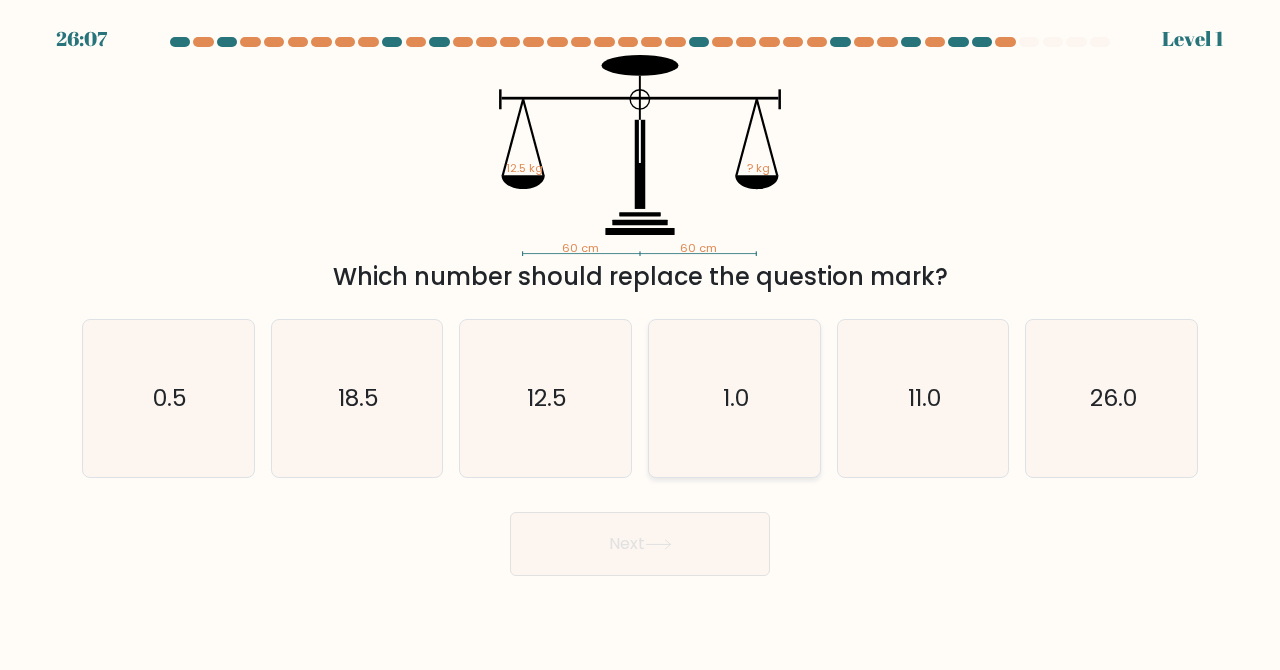 click on "1.0" 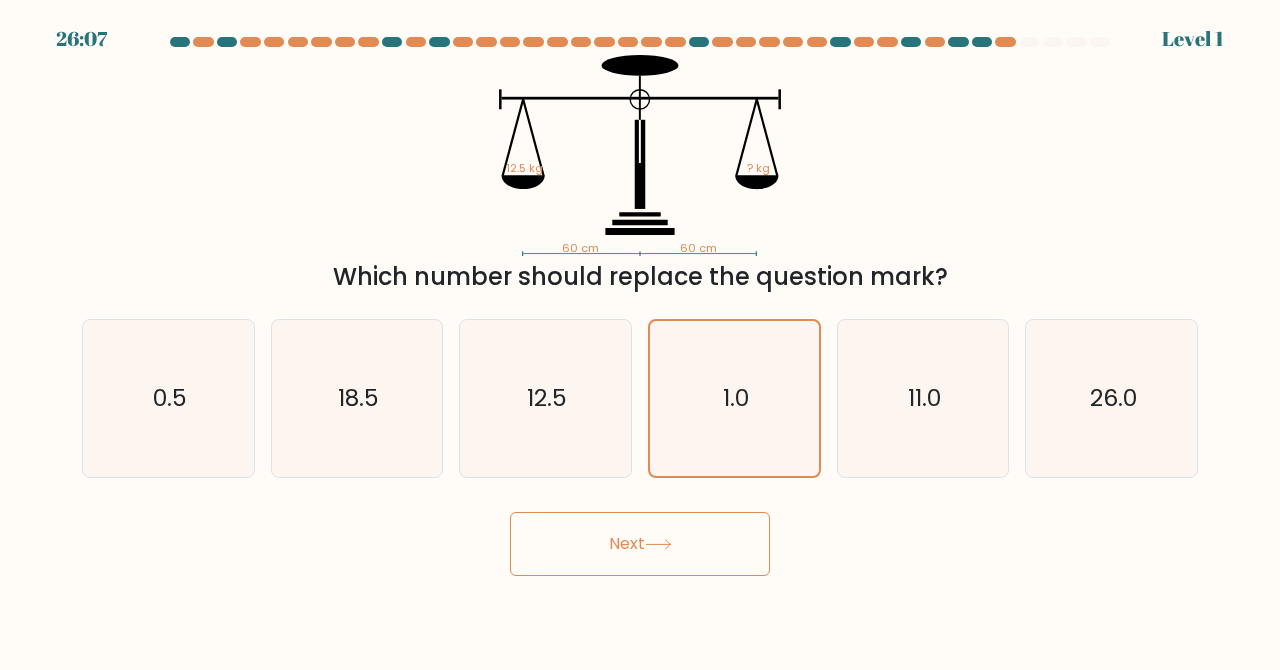 click on "Next" at bounding box center (640, 544) 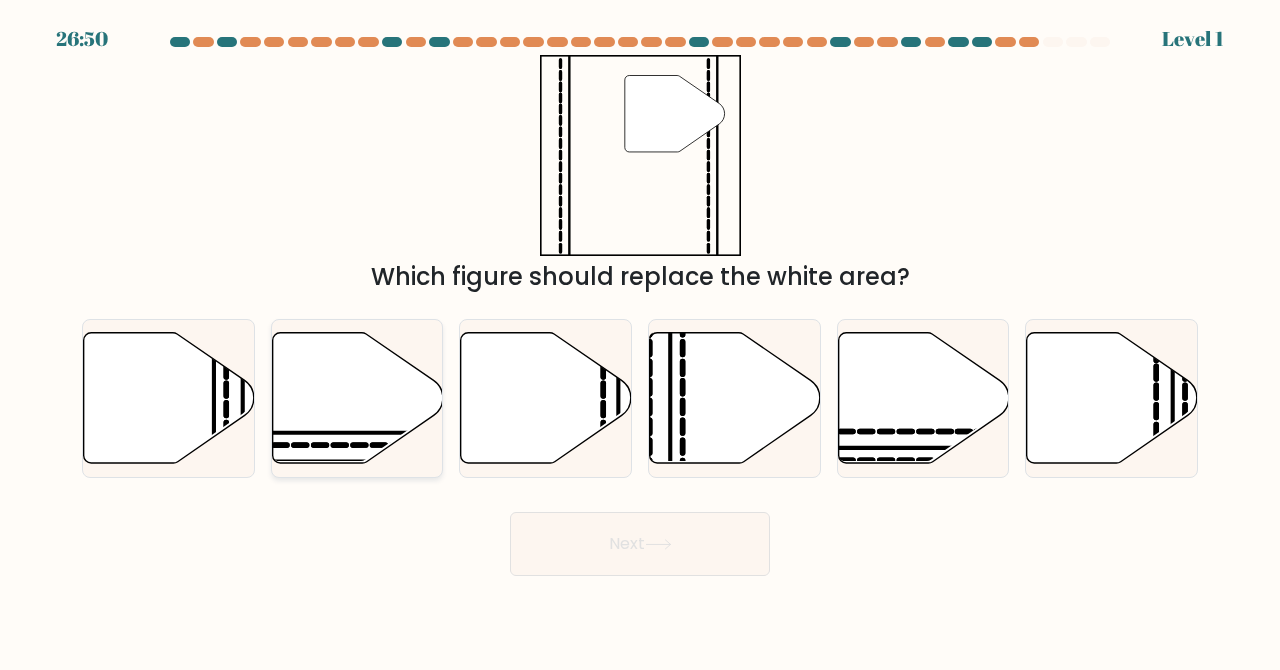click at bounding box center (357, 398) 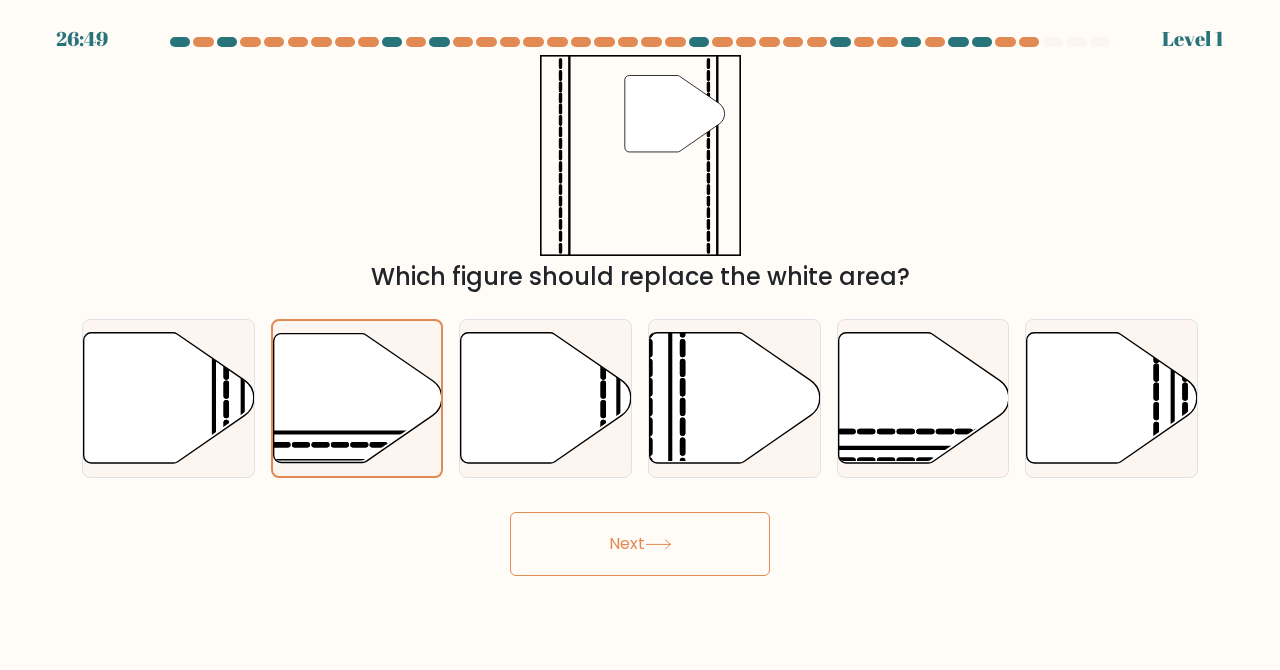 click on "Next" at bounding box center (640, 544) 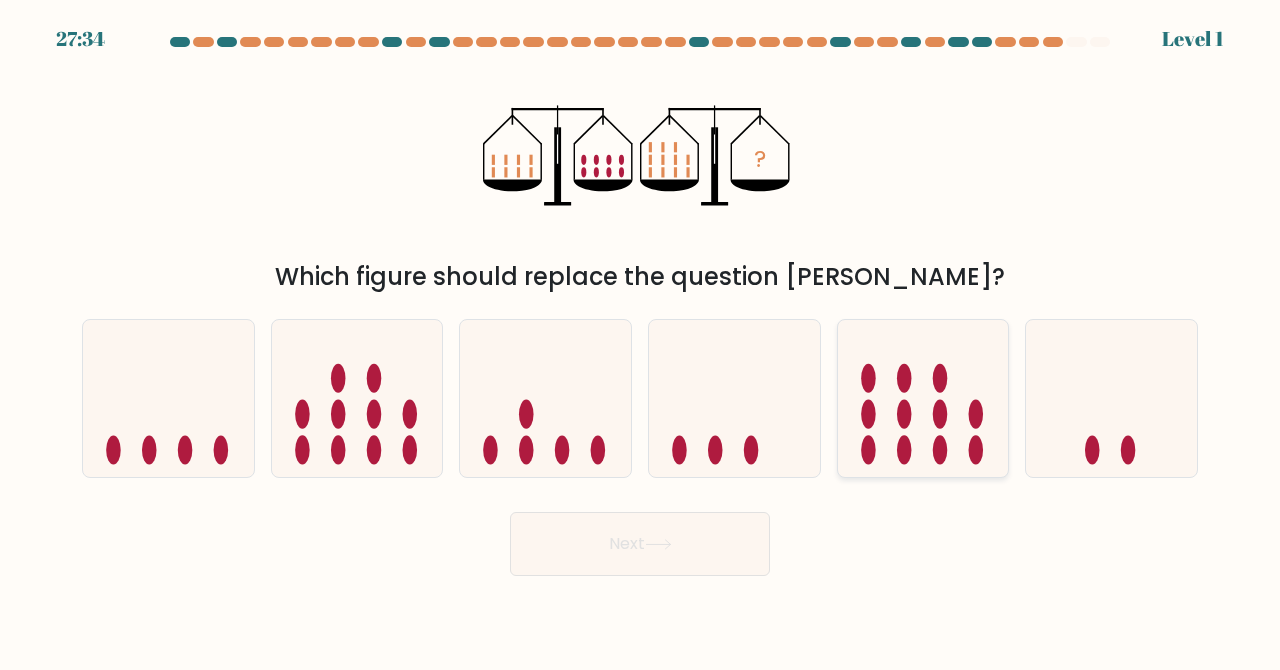 click 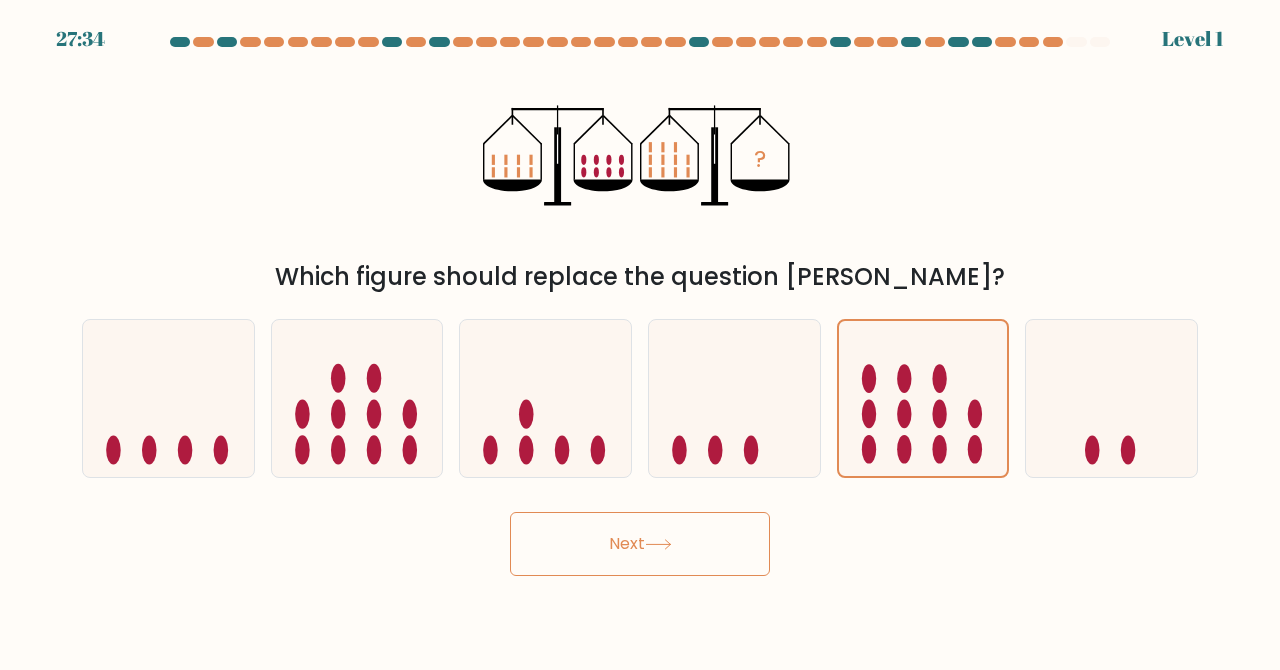 click on "Next" at bounding box center (640, 544) 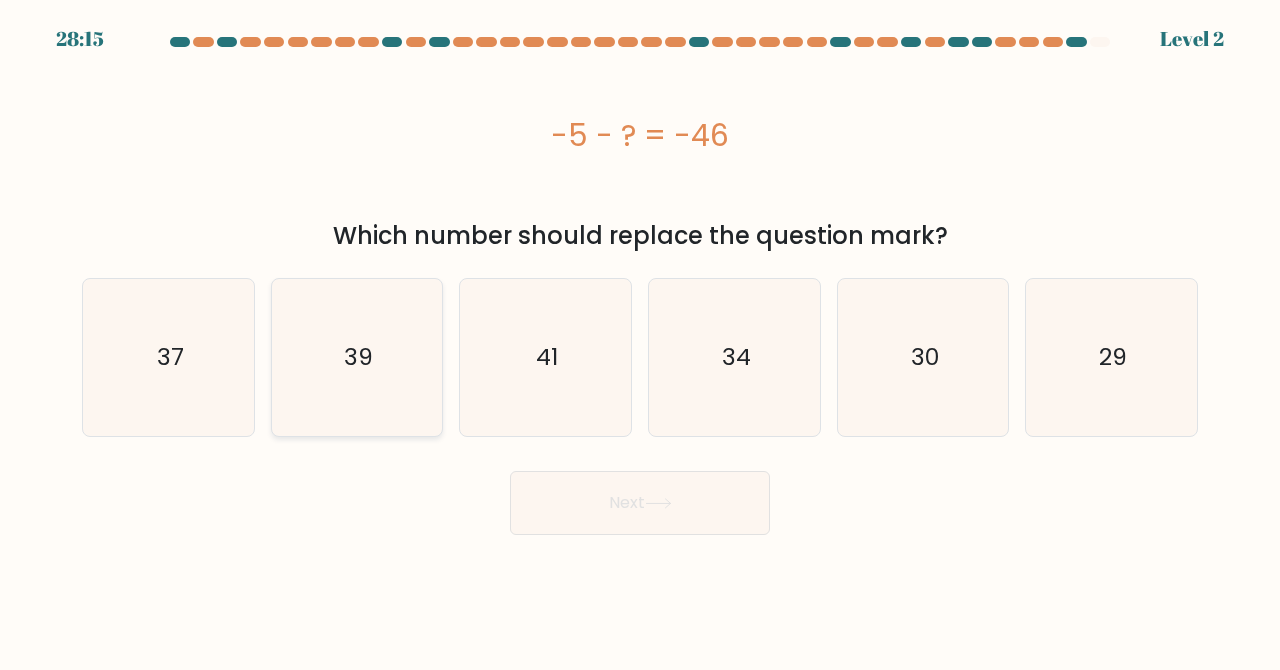 click on "39" 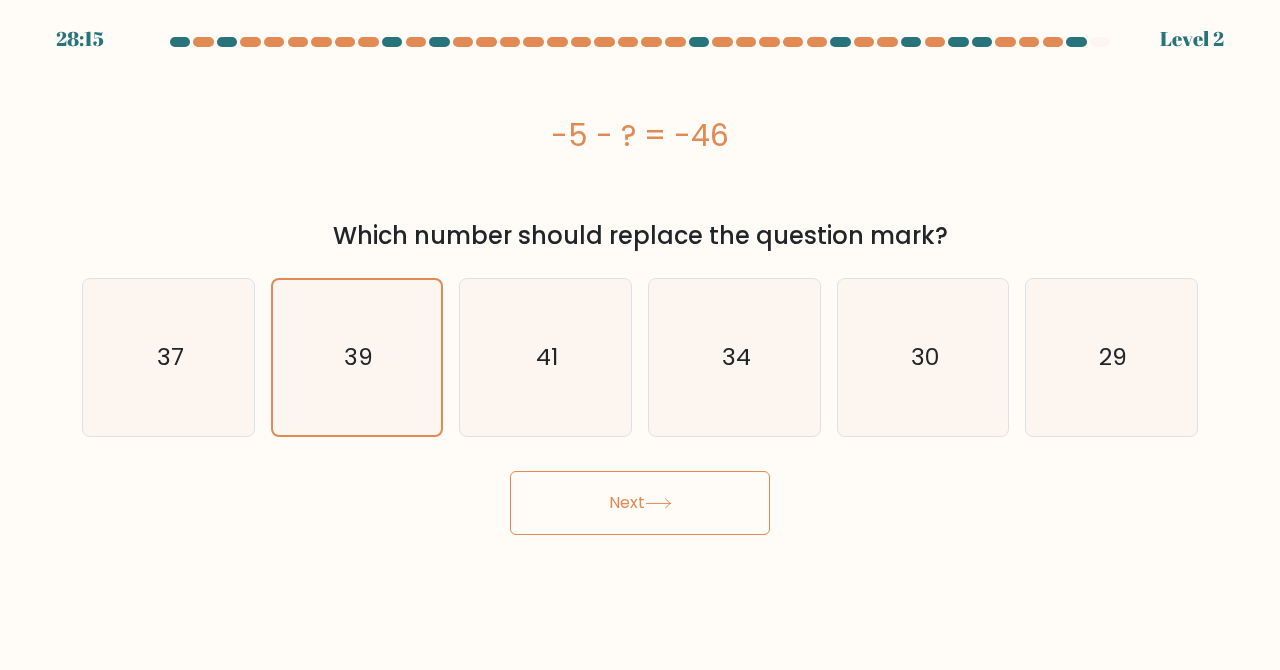 click on "Next" at bounding box center (640, 503) 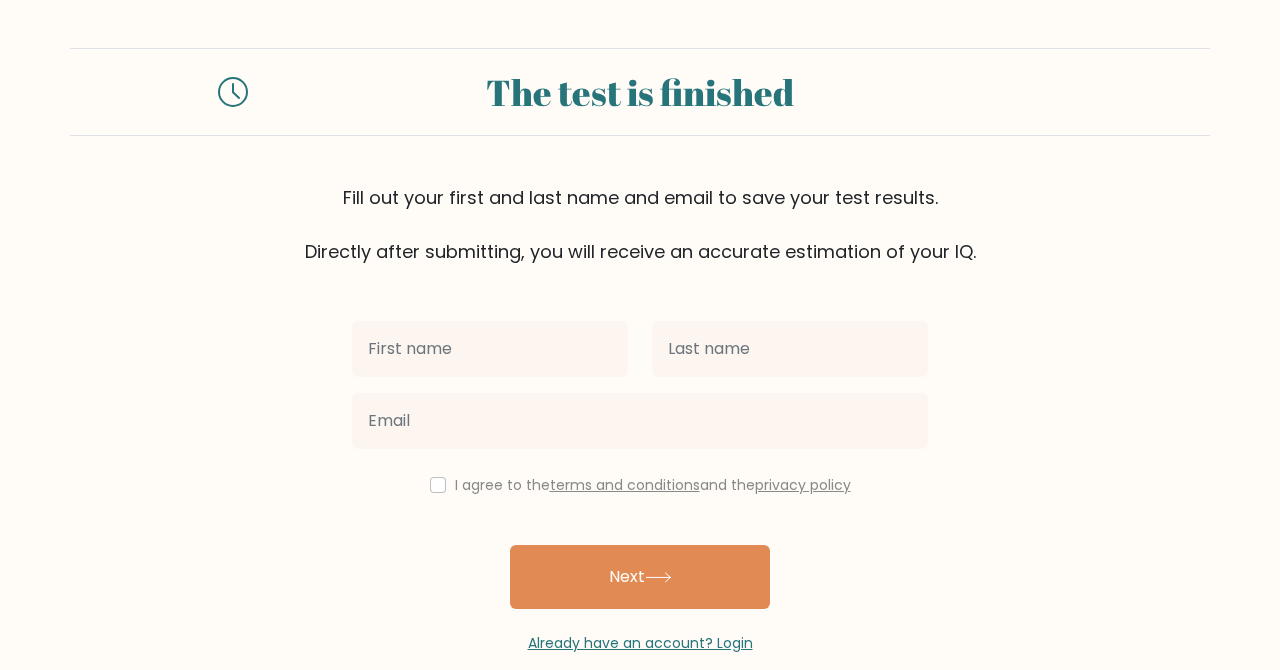 scroll, scrollTop: 0, scrollLeft: 0, axis: both 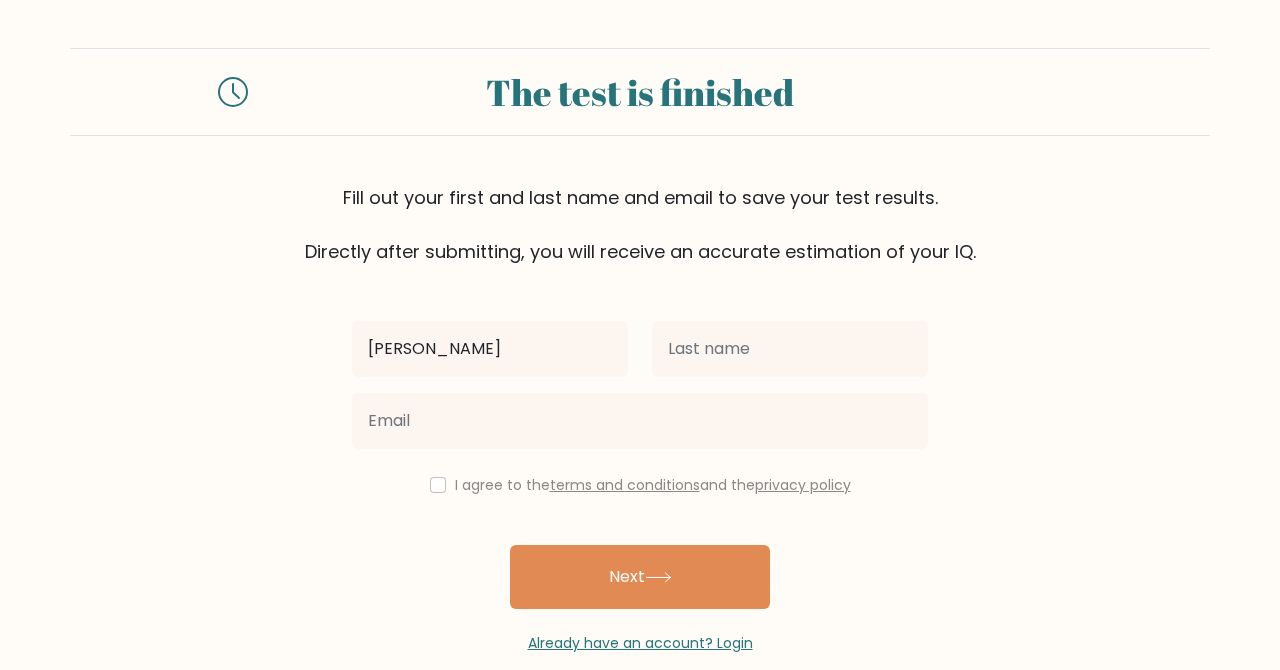 type on "Edward" 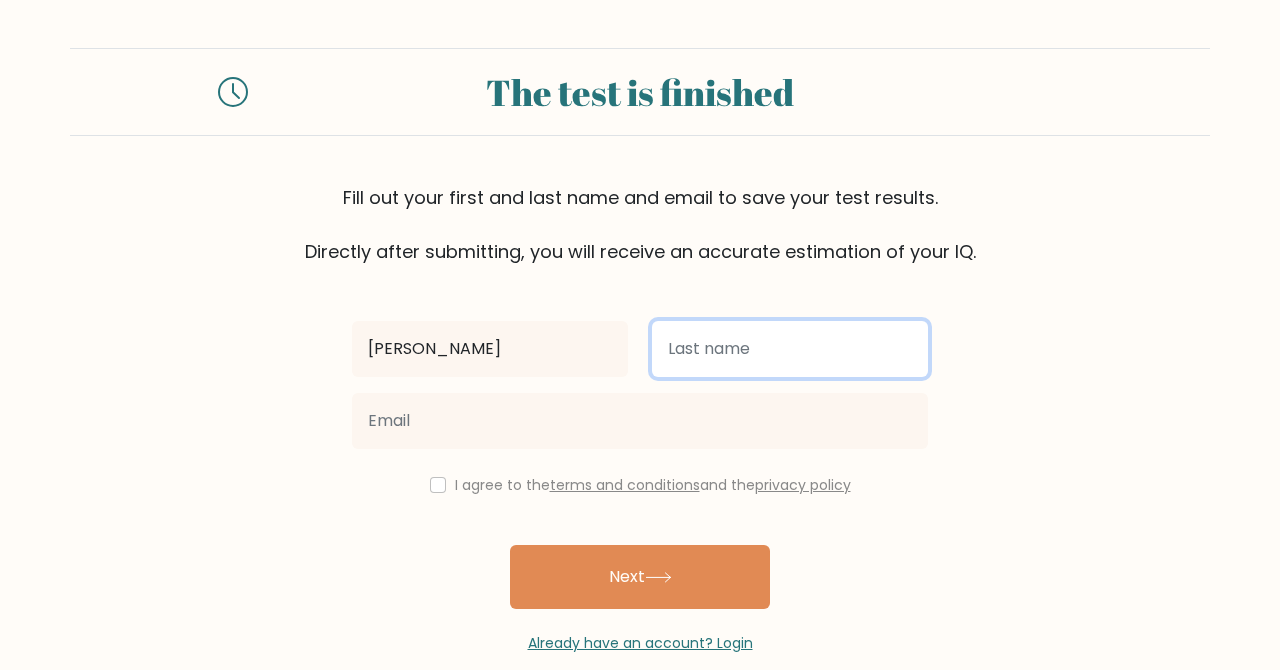 click at bounding box center [790, 349] 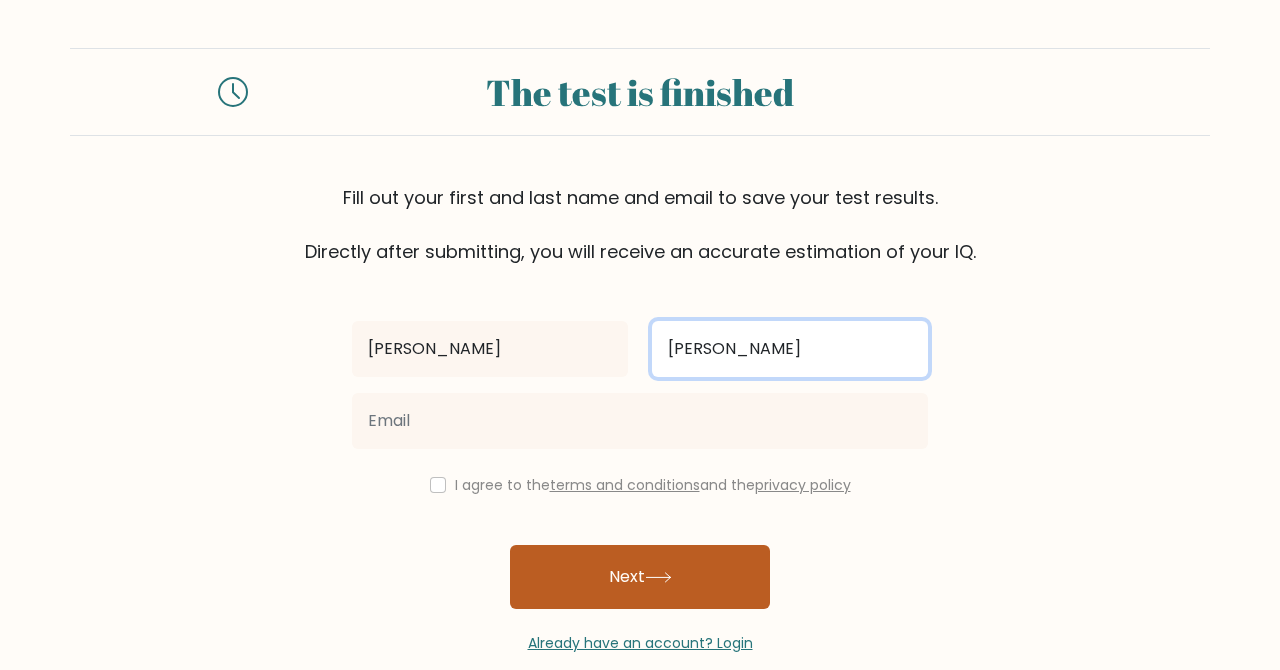type on "[PERSON_NAME]" 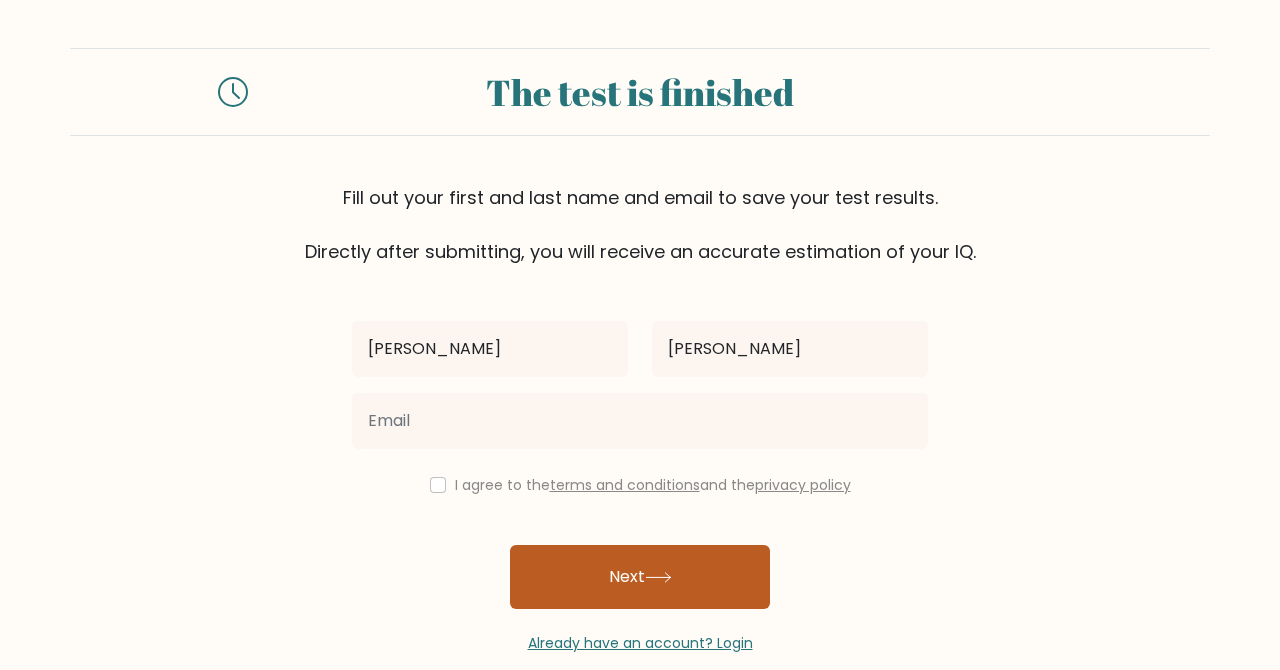 click on "Next" at bounding box center [640, 577] 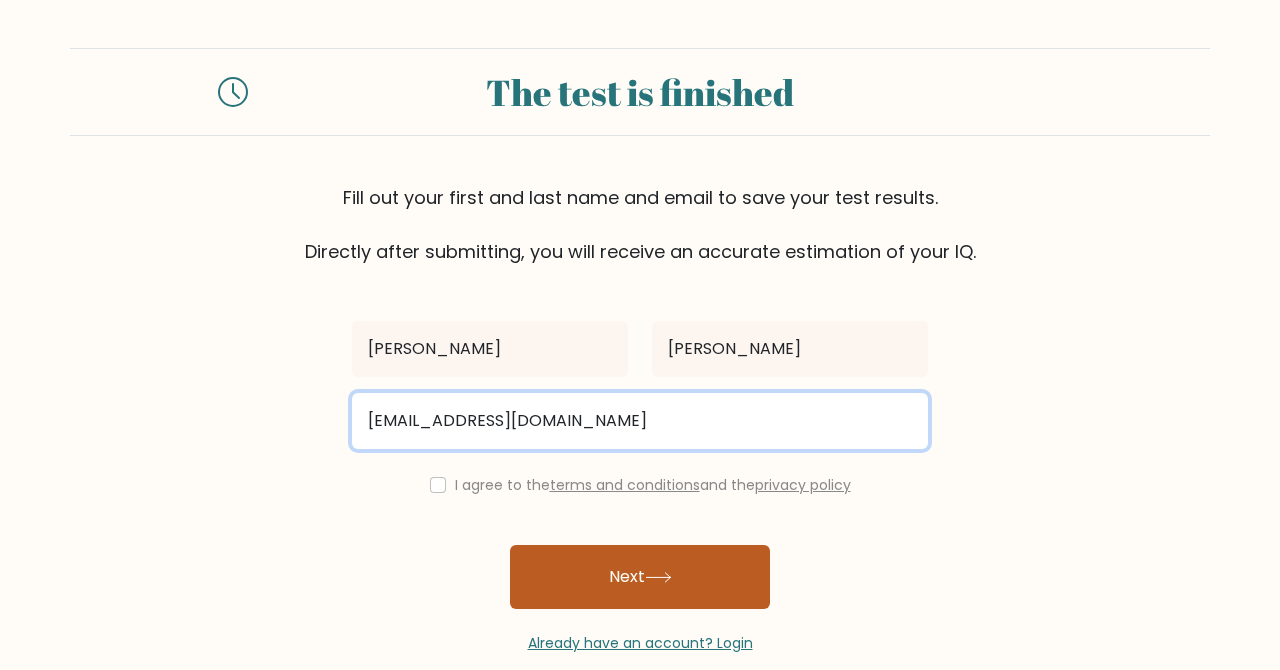type on "hotmans@gmail.com" 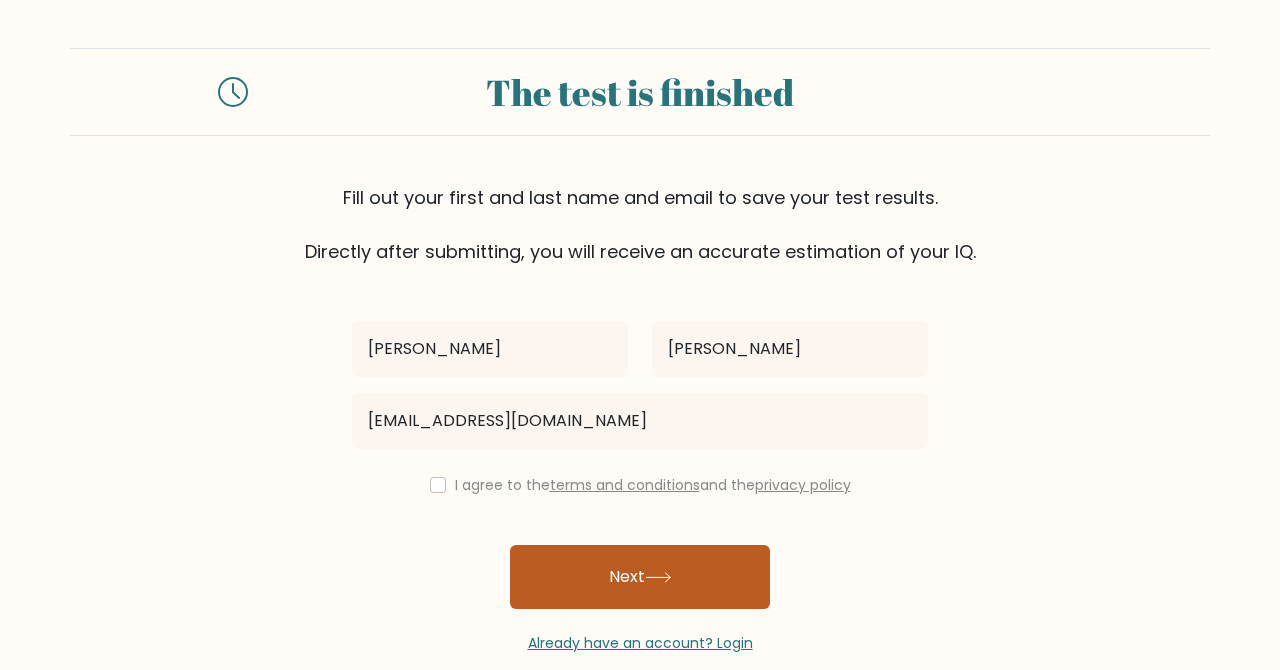 click on "Next" at bounding box center (640, 577) 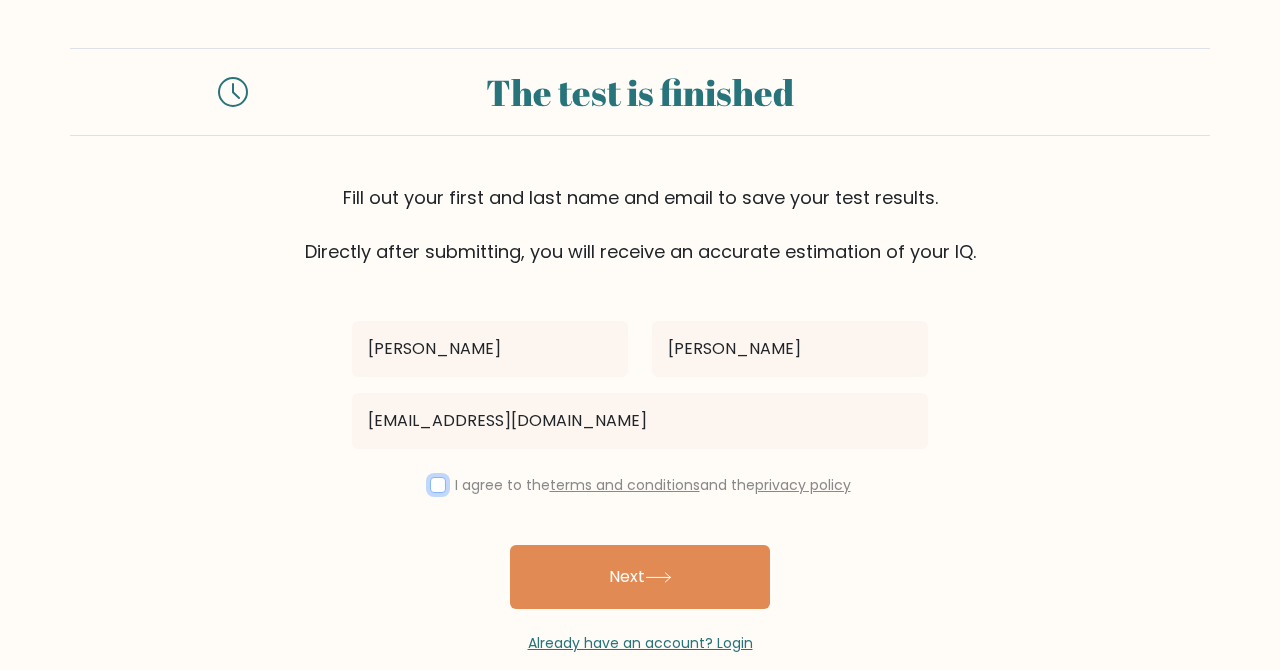 click at bounding box center [438, 485] 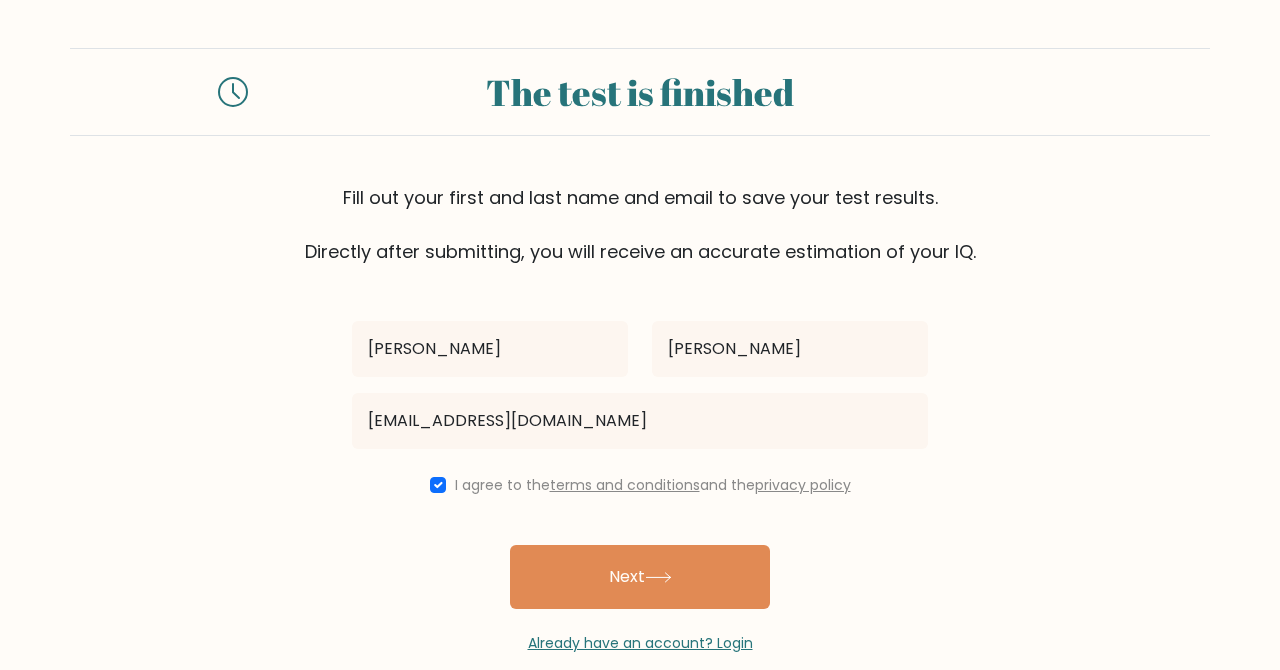 click on "Next" at bounding box center [640, 577] 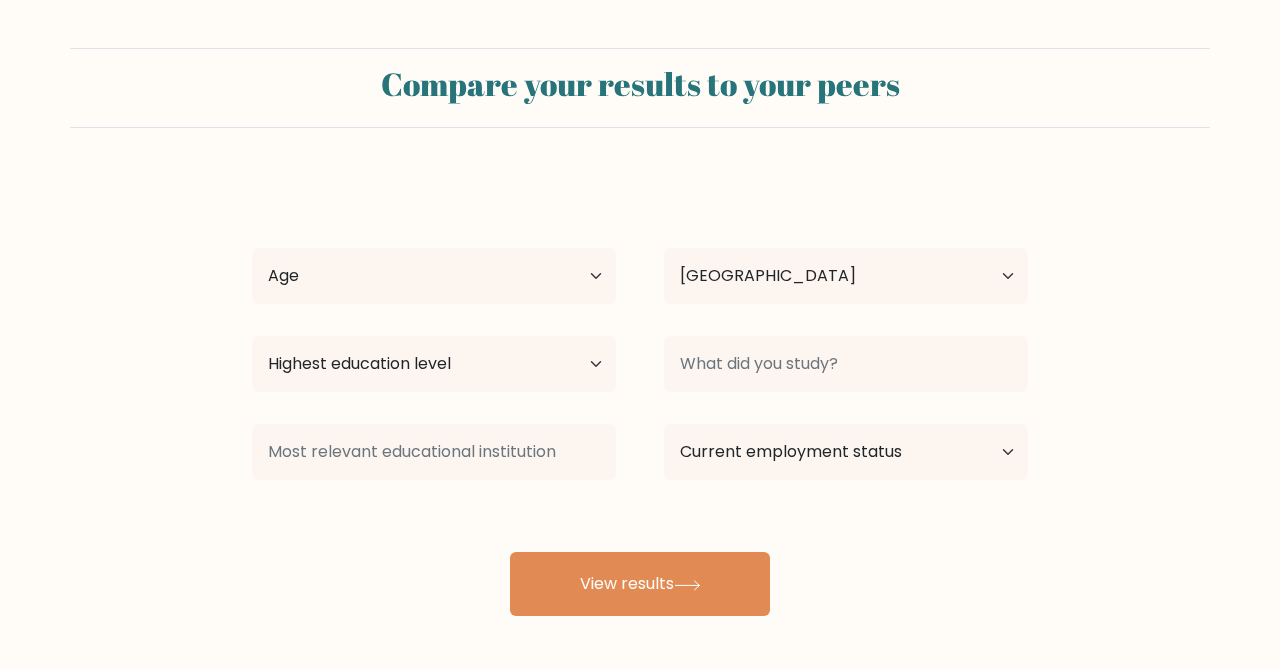 select on "US" 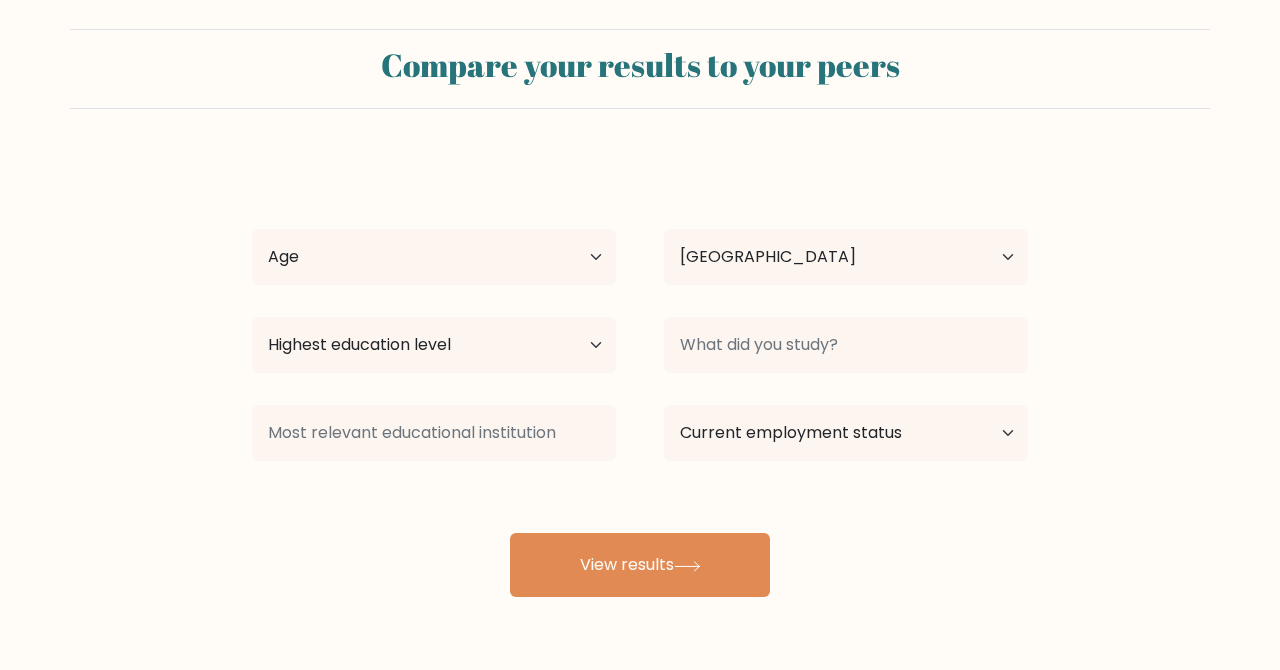 scroll, scrollTop: 0, scrollLeft: 0, axis: both 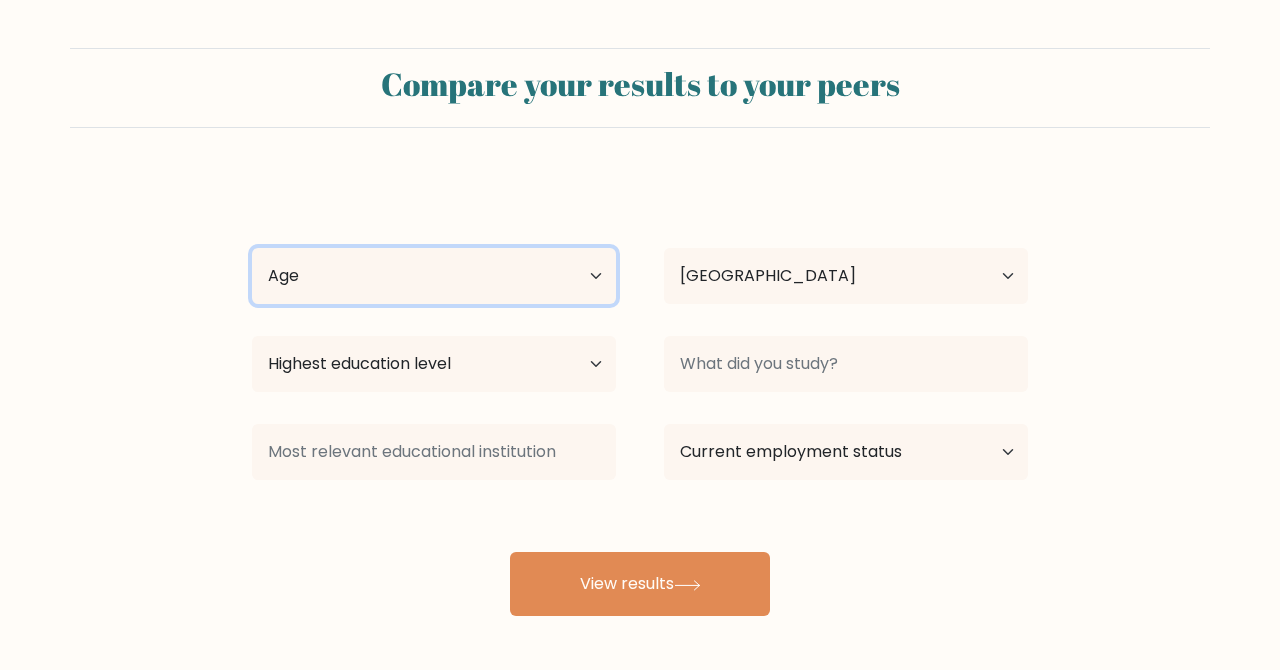 click on "Age
Under [DEMOGRAPHIC_DATA]
[DEMOGRAPHIC_DATA]
[DEMOGRAPHIC_DATA]
[DEMOGRAPHIC_DATA]
[DEMOGRAPHIC_DATA]
[DEMOGRAPHIC_DATA]
[DEMOGRAPHIC_DATA] and above" at bounding box center (434, 276) 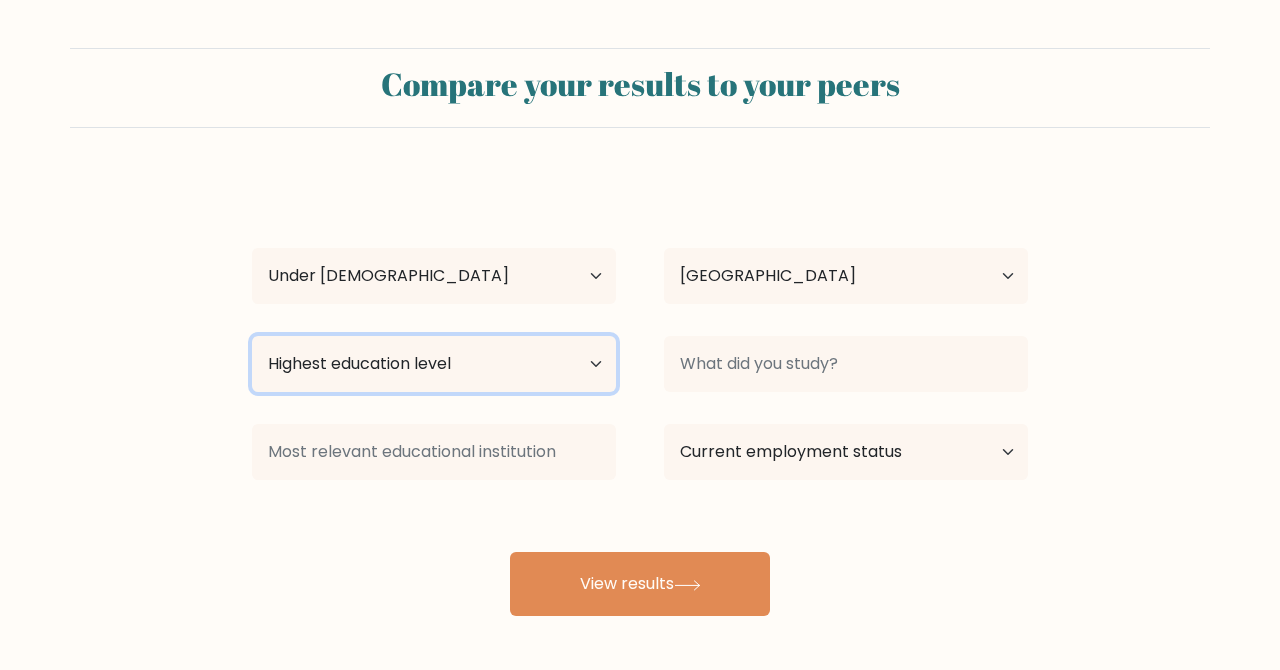 click on "Highest education level
No schooling
Primary
Lower Secondary
Upper Secondary
Occupation Specific
Bachelor's degree
Master's degree
Doctoral degree" at bounding box center [434, 364] 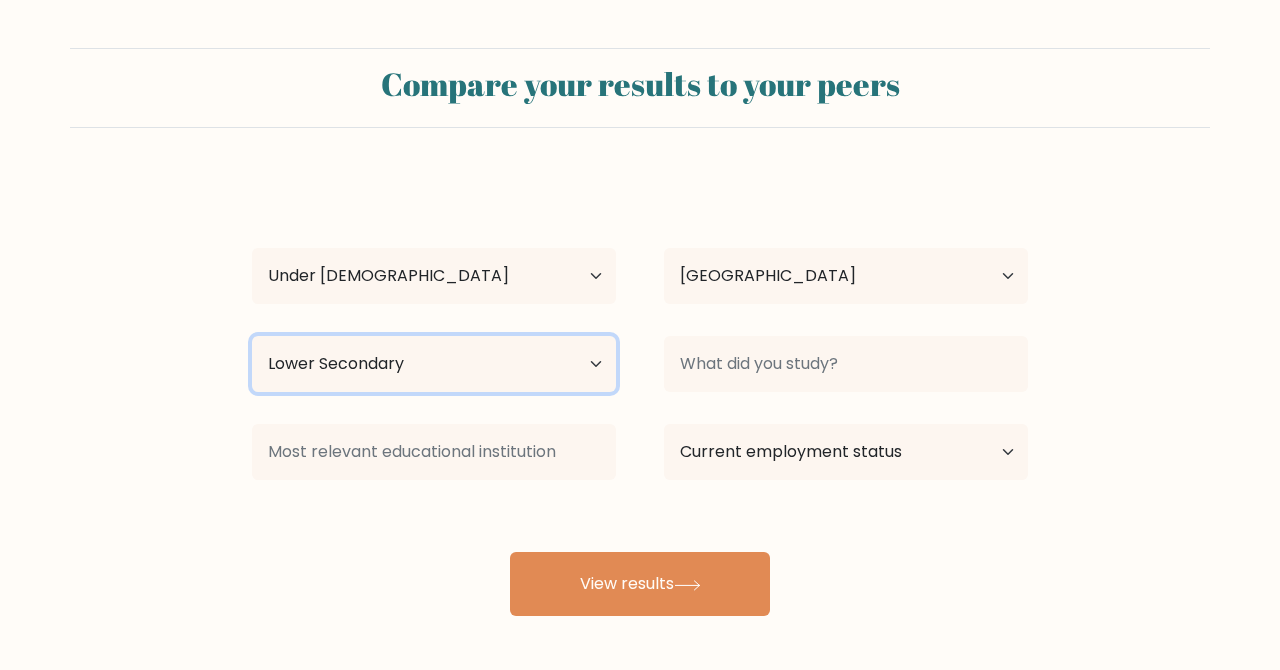 click on "Highest education level
No schooling
Primary
Lower Secondary
Upper Secondary
Occupation Specific
Bachelor's degree
Master's degree
Doctoral degree" at bounding box center [434, 364] 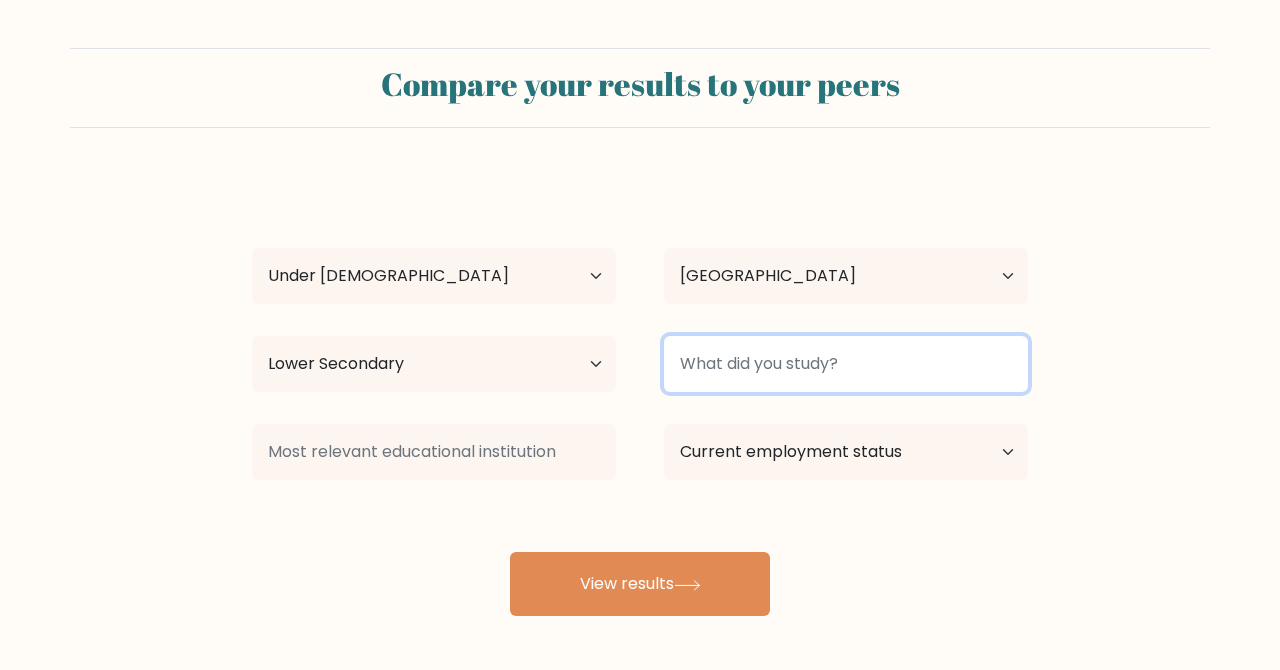 click at bounding box center [846, 364] 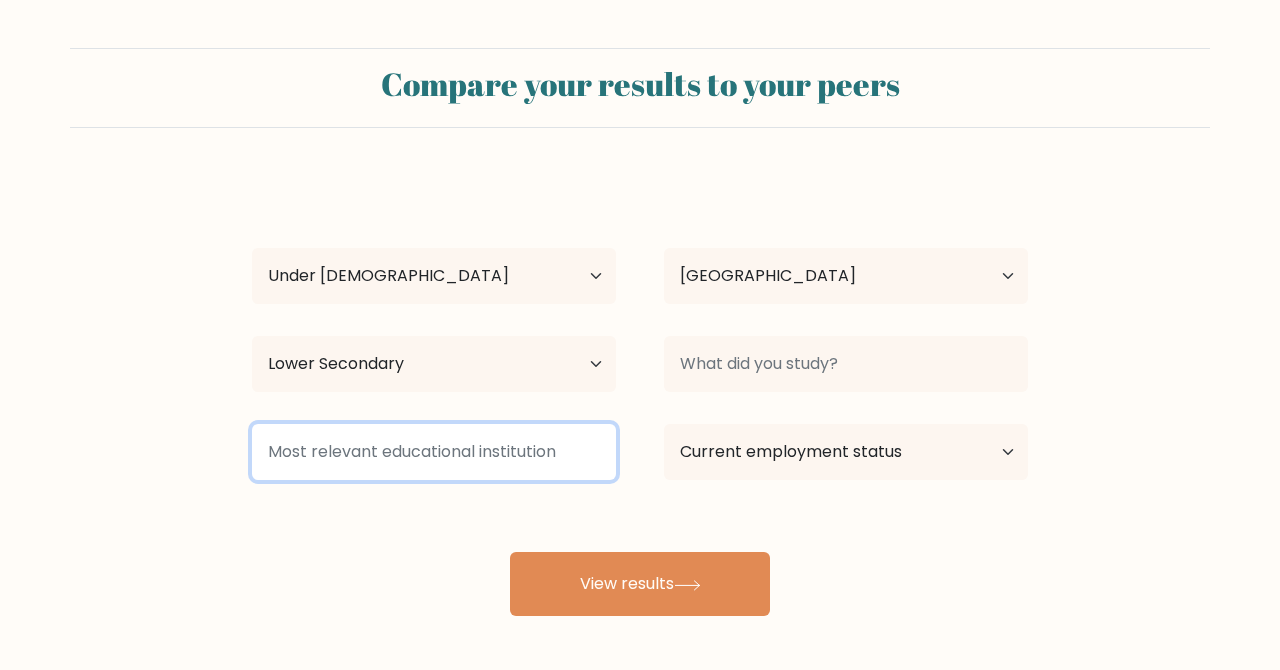 click at bounding box center (434, 452) 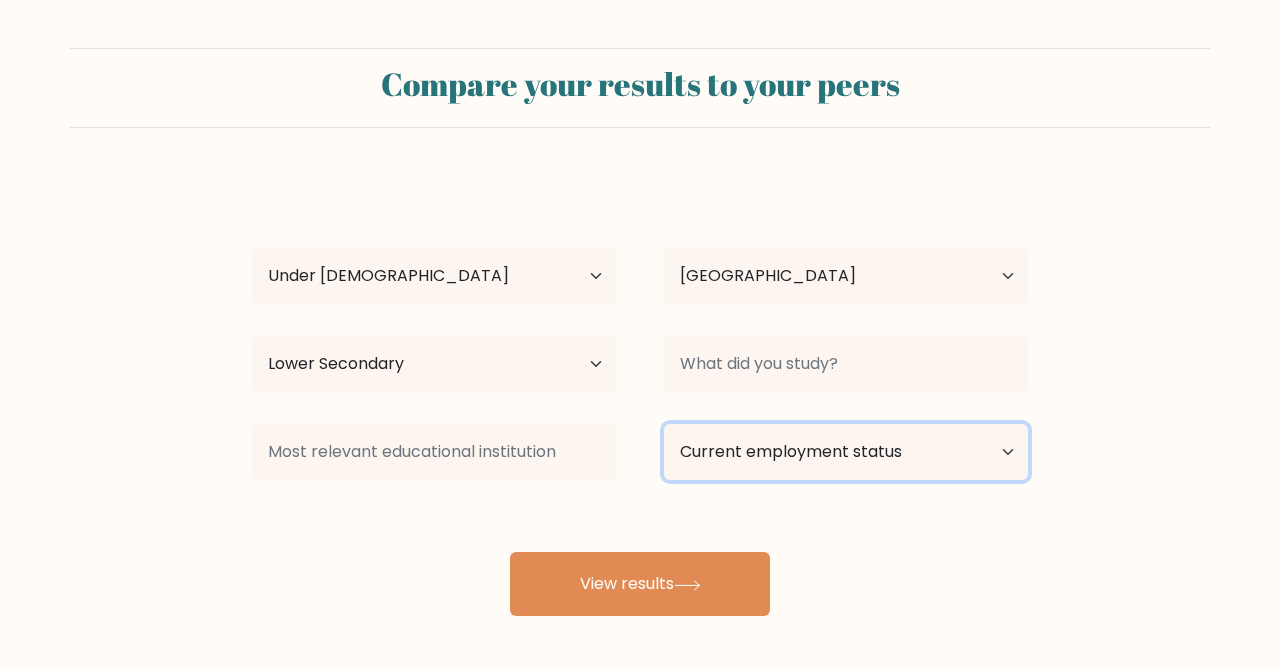click on "Current employment status
Employed
Student
Retired
Other / prefer not to answer" at bounding box center (846, 452) 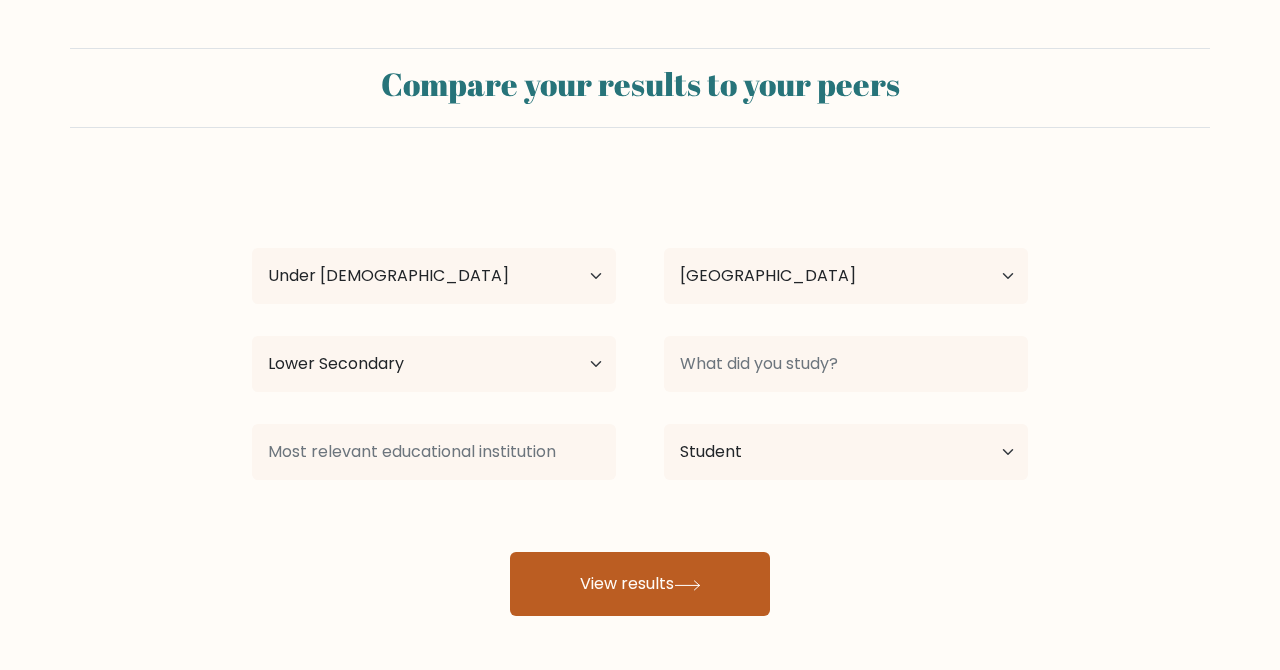 click on "View results" at bounding box center [640, 584] 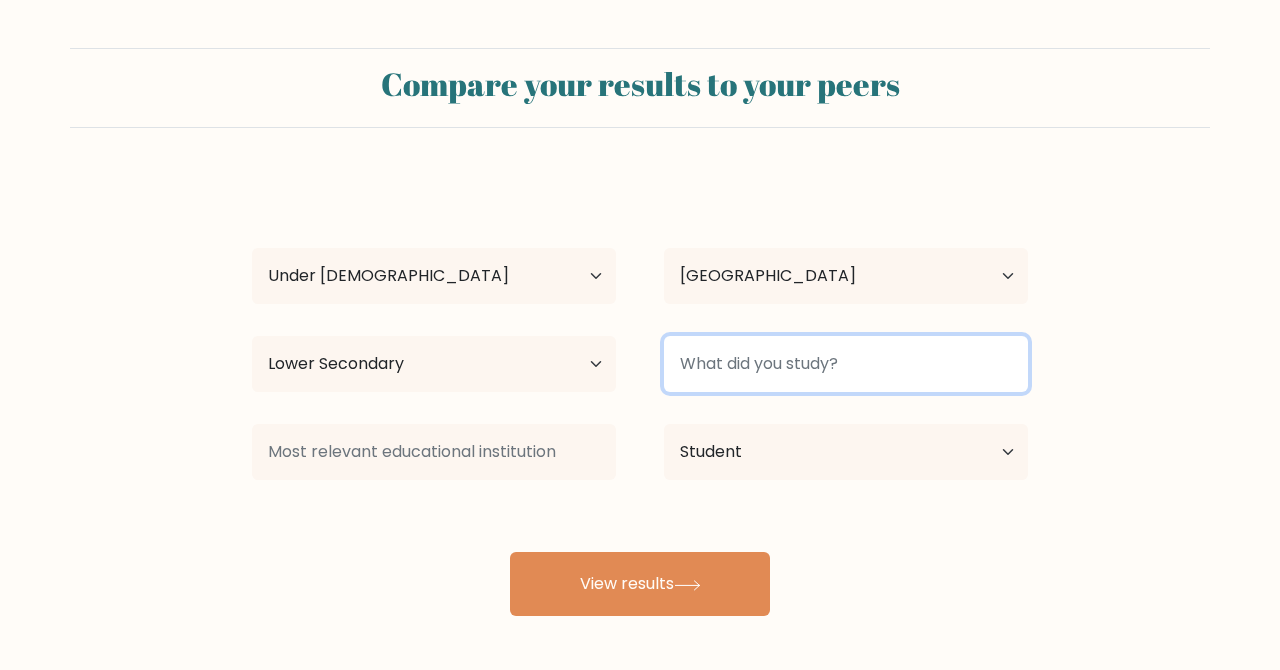 click at bounding box center [846, 364] 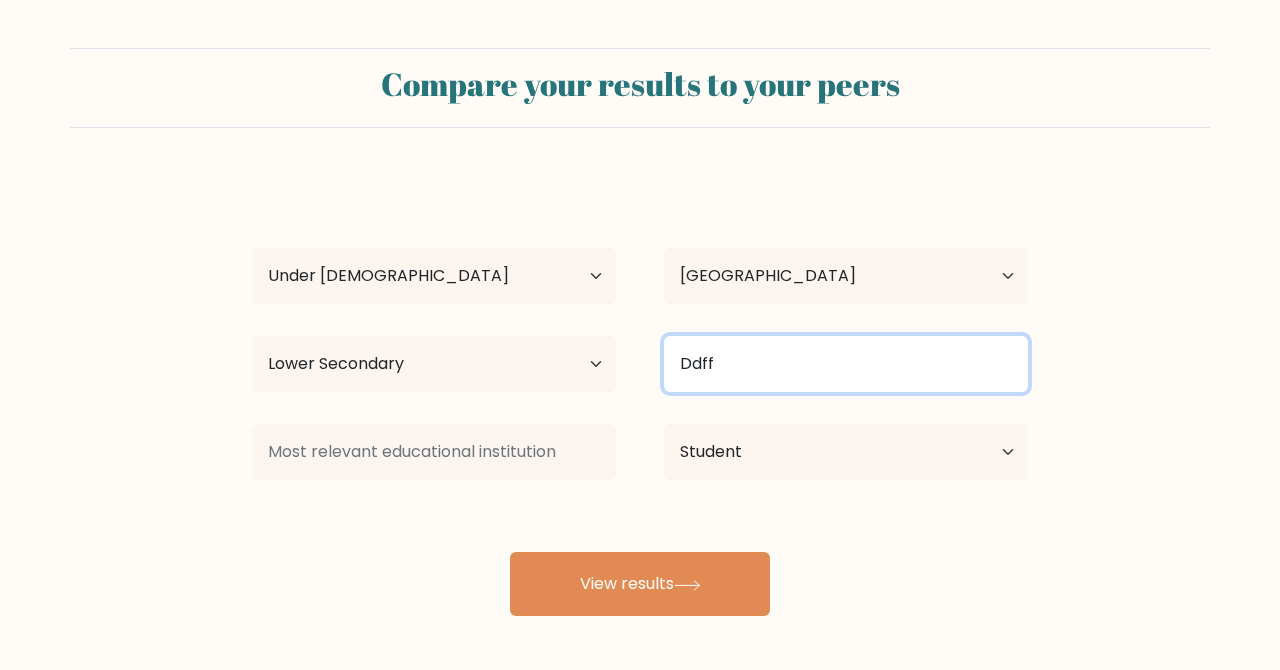 type on "Ddff" 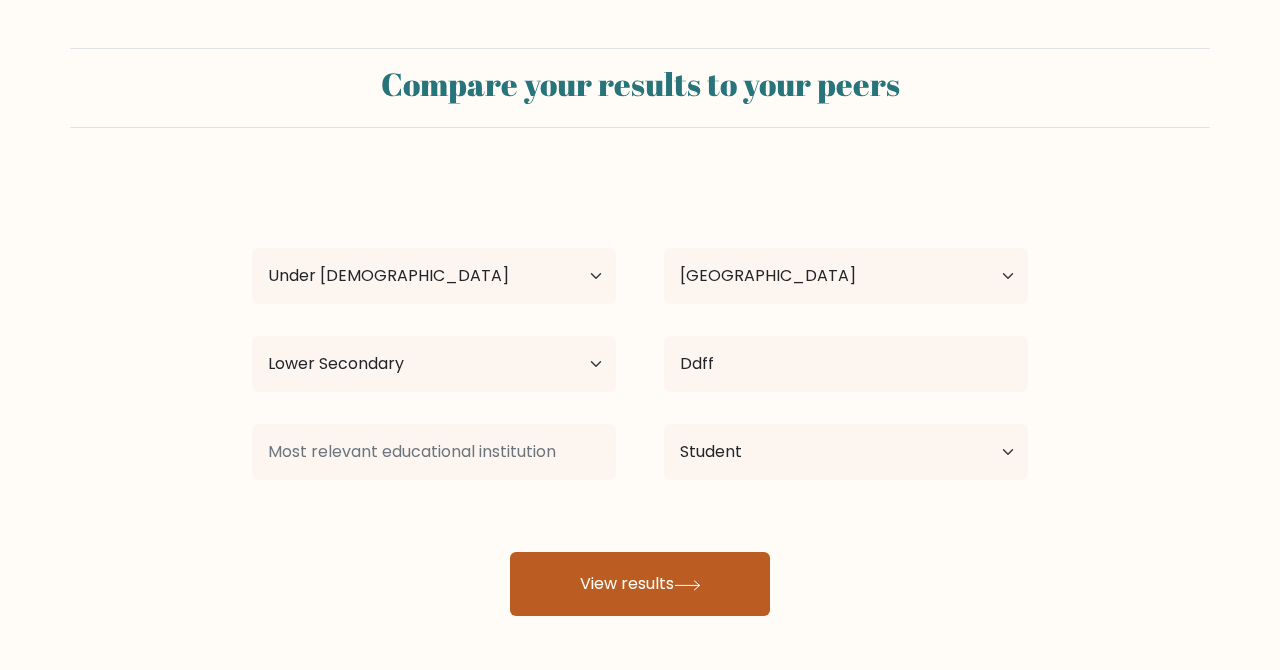 click on "View results" at bounding box center (640, 584) 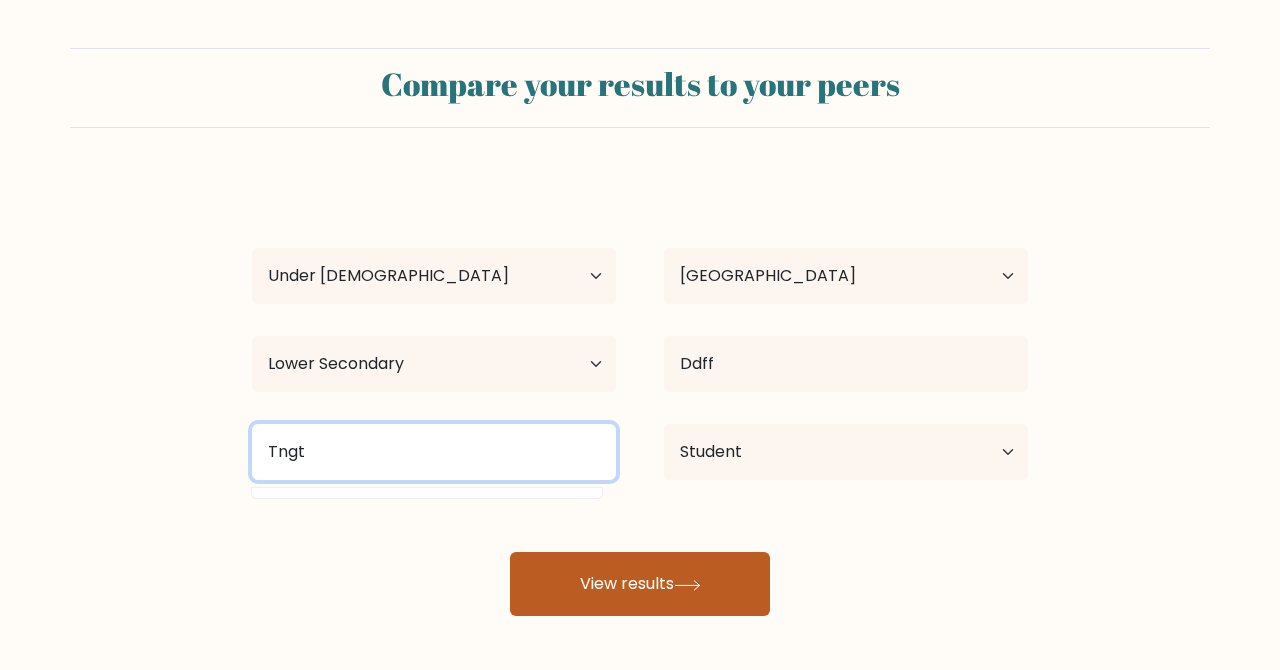type on "Tngt" 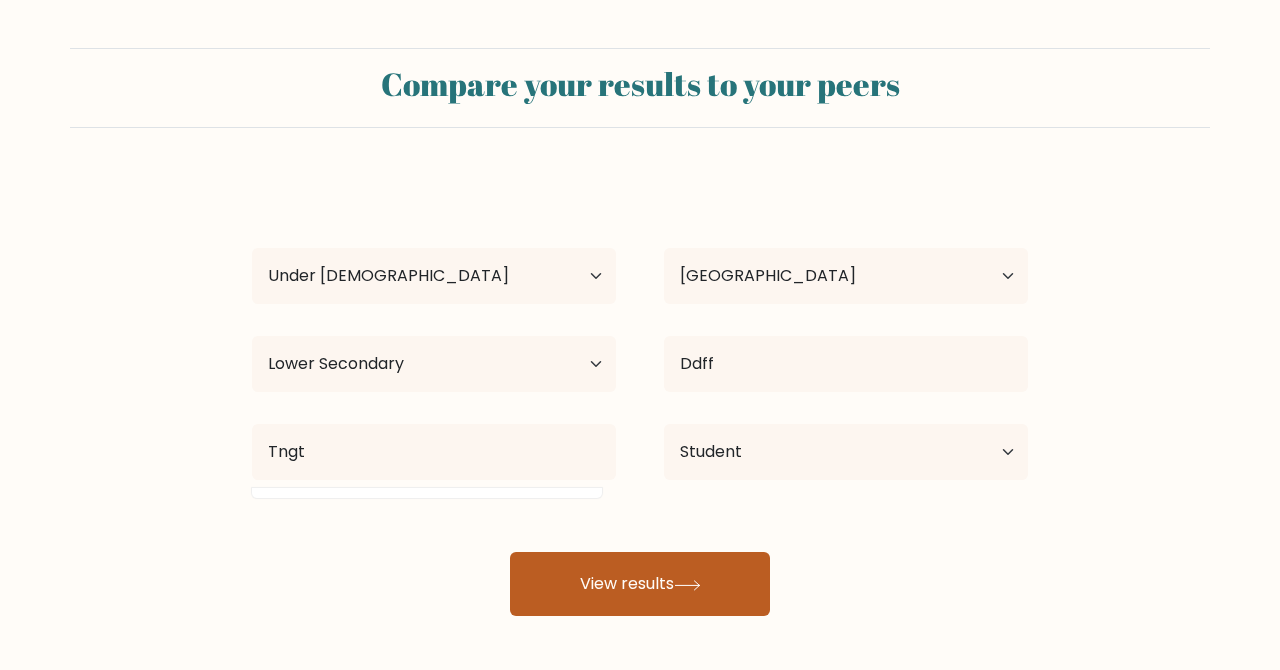 click on "View results" at bounding box center (640, 584) 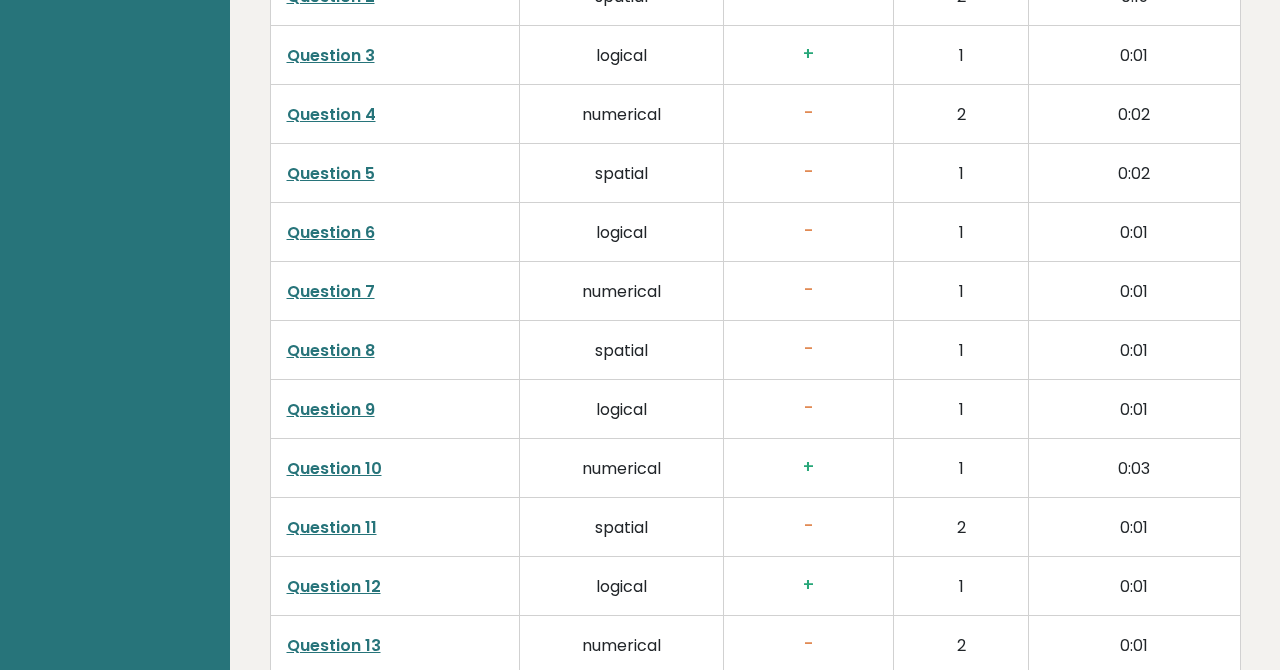 scroll, scrollTop: 3266, scrollLeft: 0, axis: vertical 